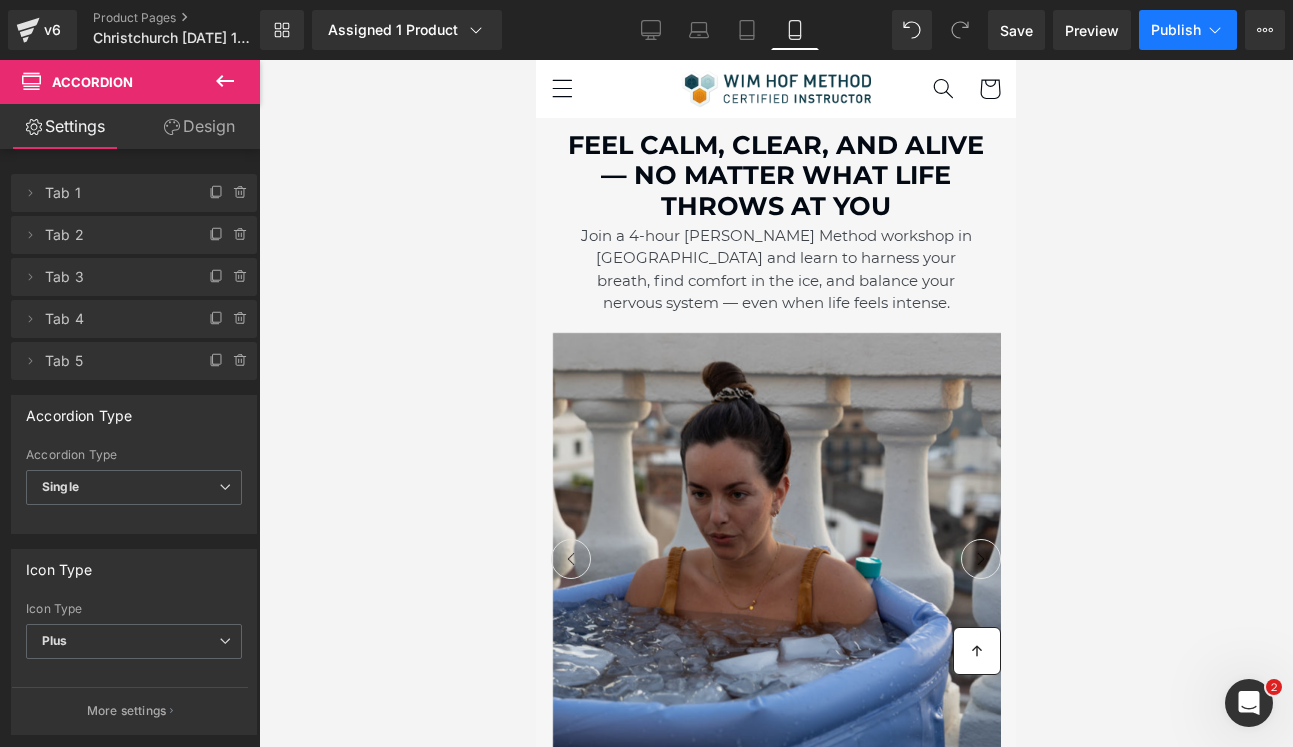 scroll, scrollTop: 40, scrollLeft: 0, axis: vertical 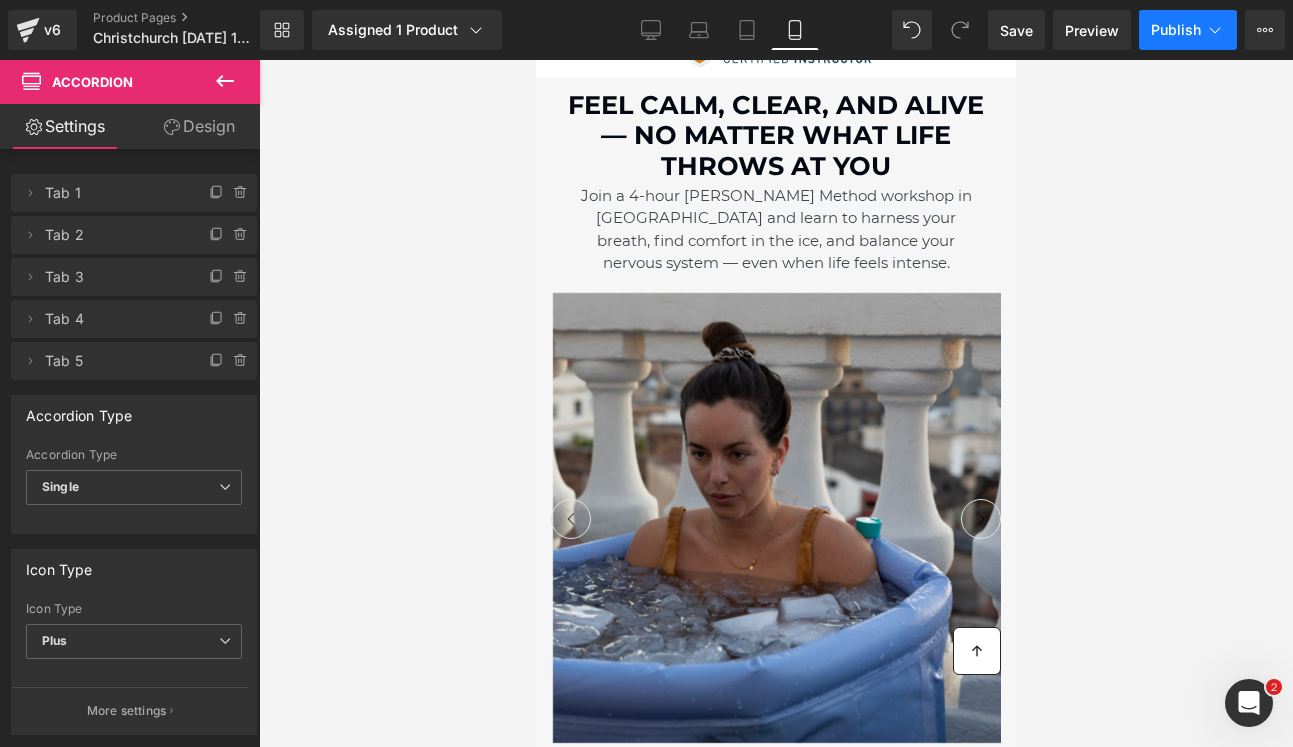 click 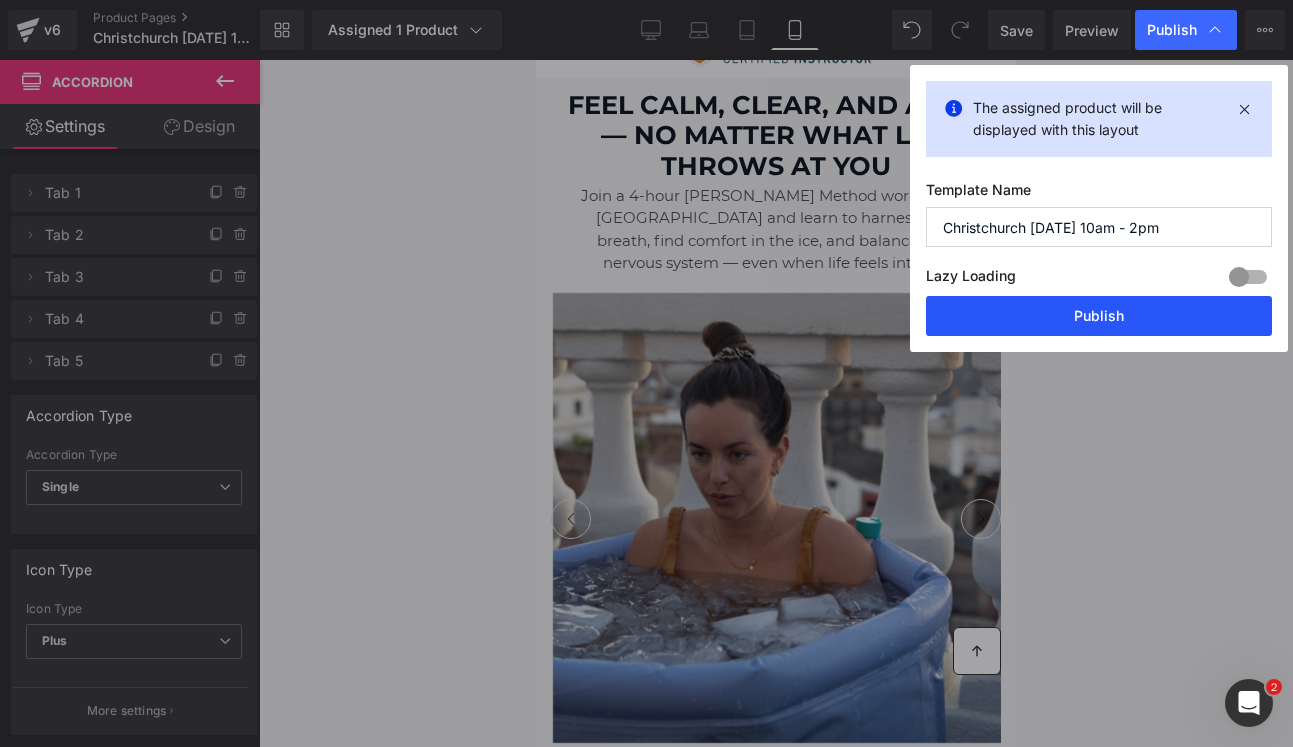 click on "Publish" at bounding box center (1099, 316) 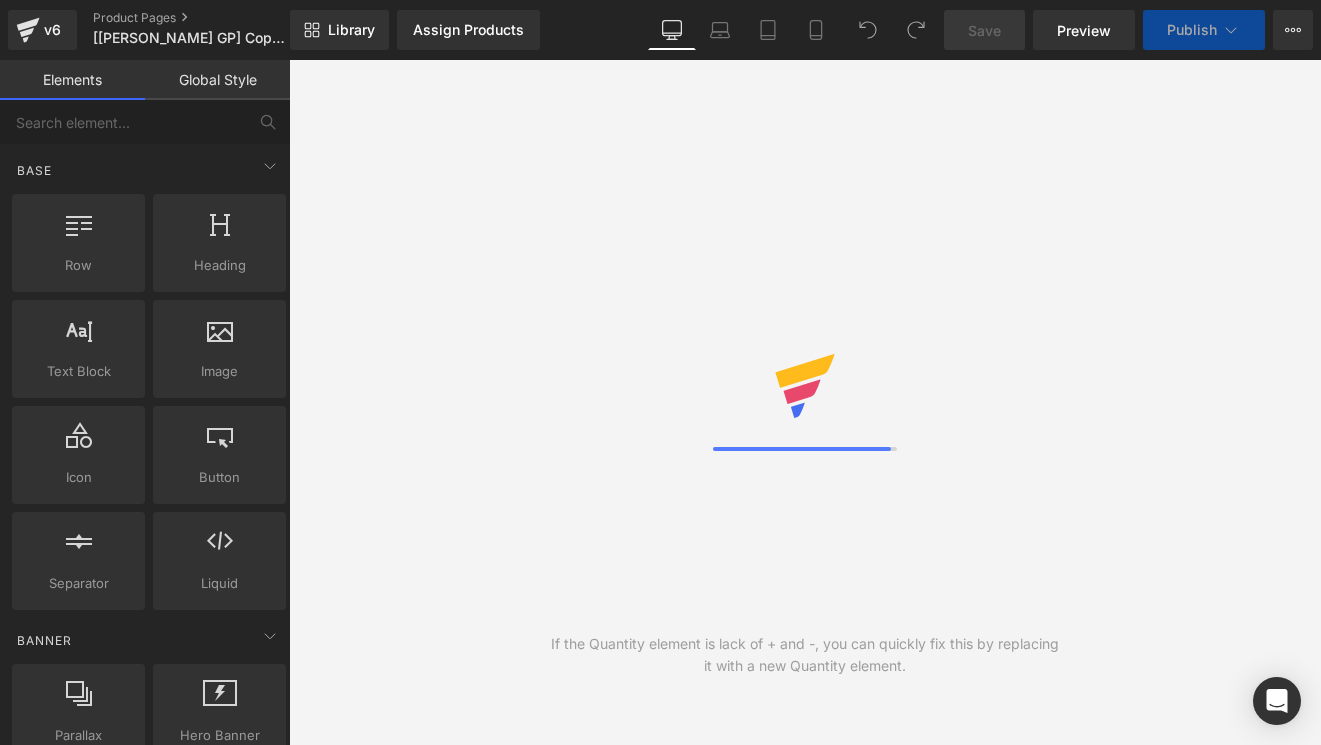 scroll, scrollTop: 0, scrollLeft: 0, axis: both 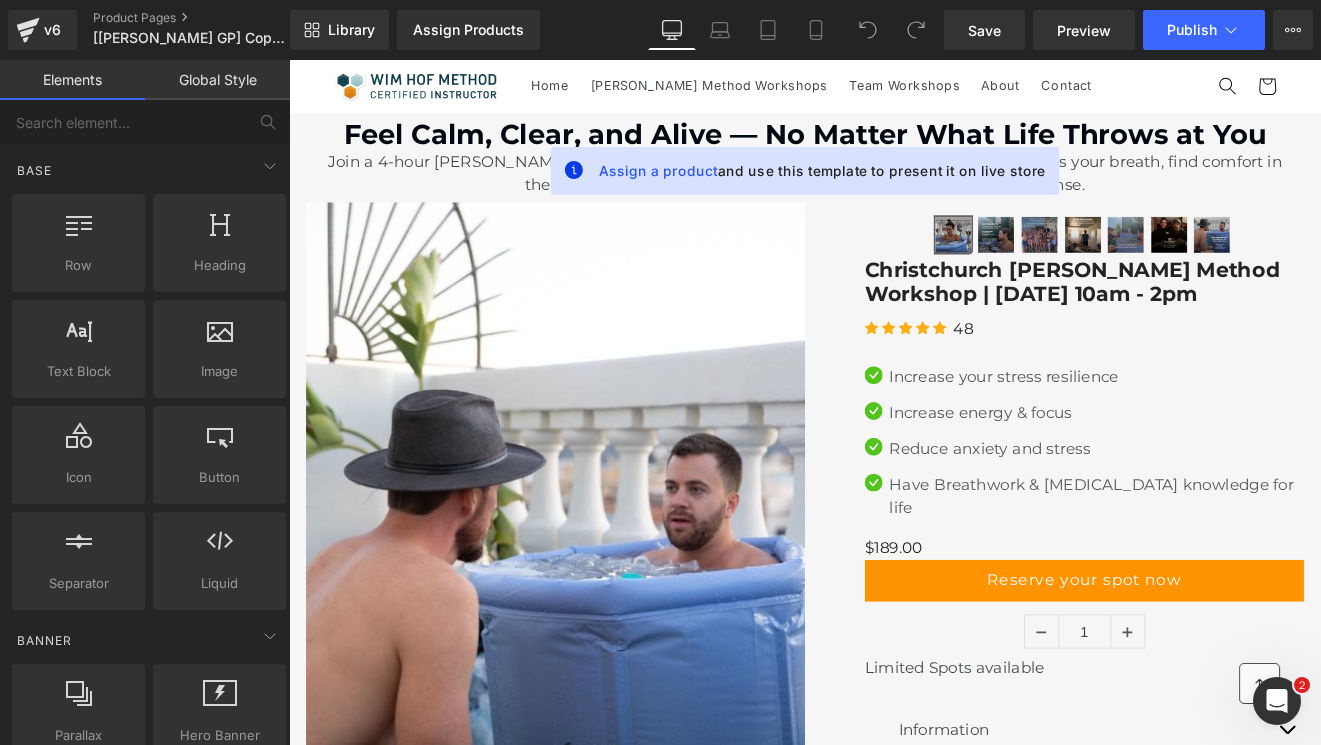 click 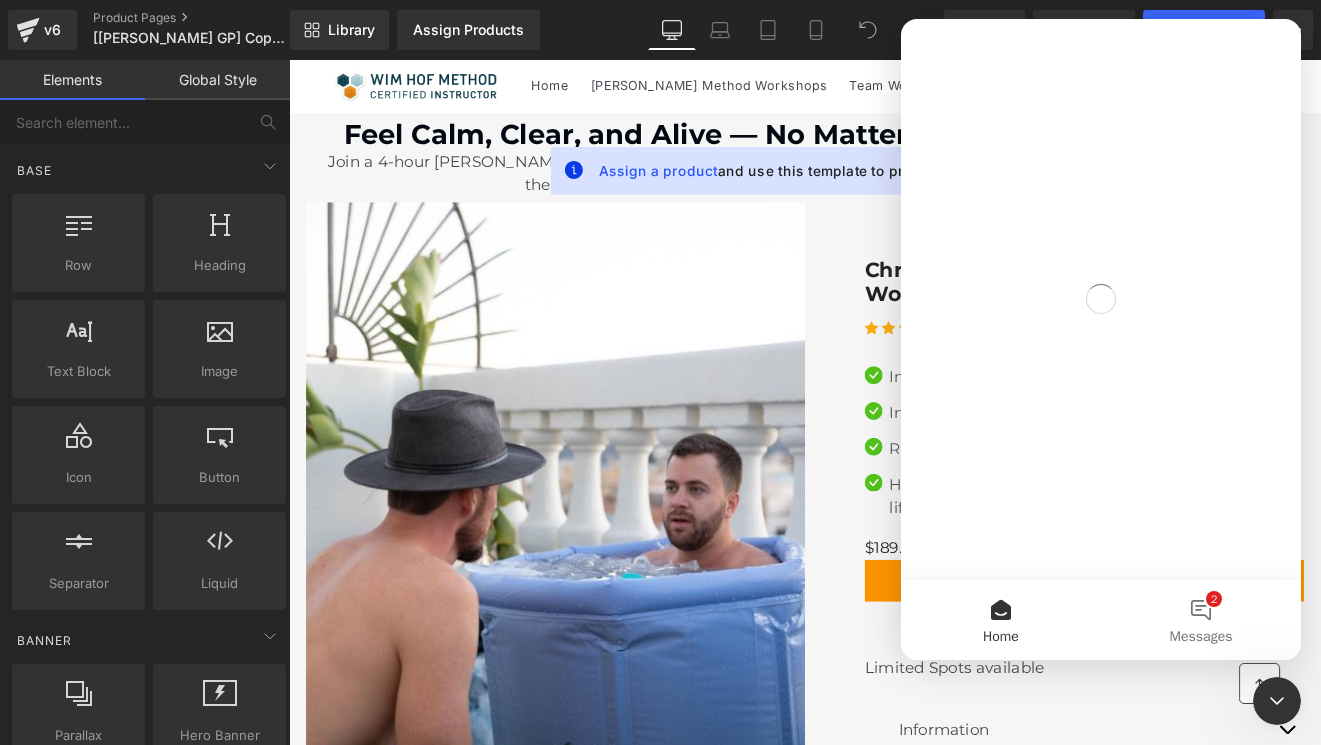 scroll, scrollTop: 0, scrollLeft: 0, axis: both 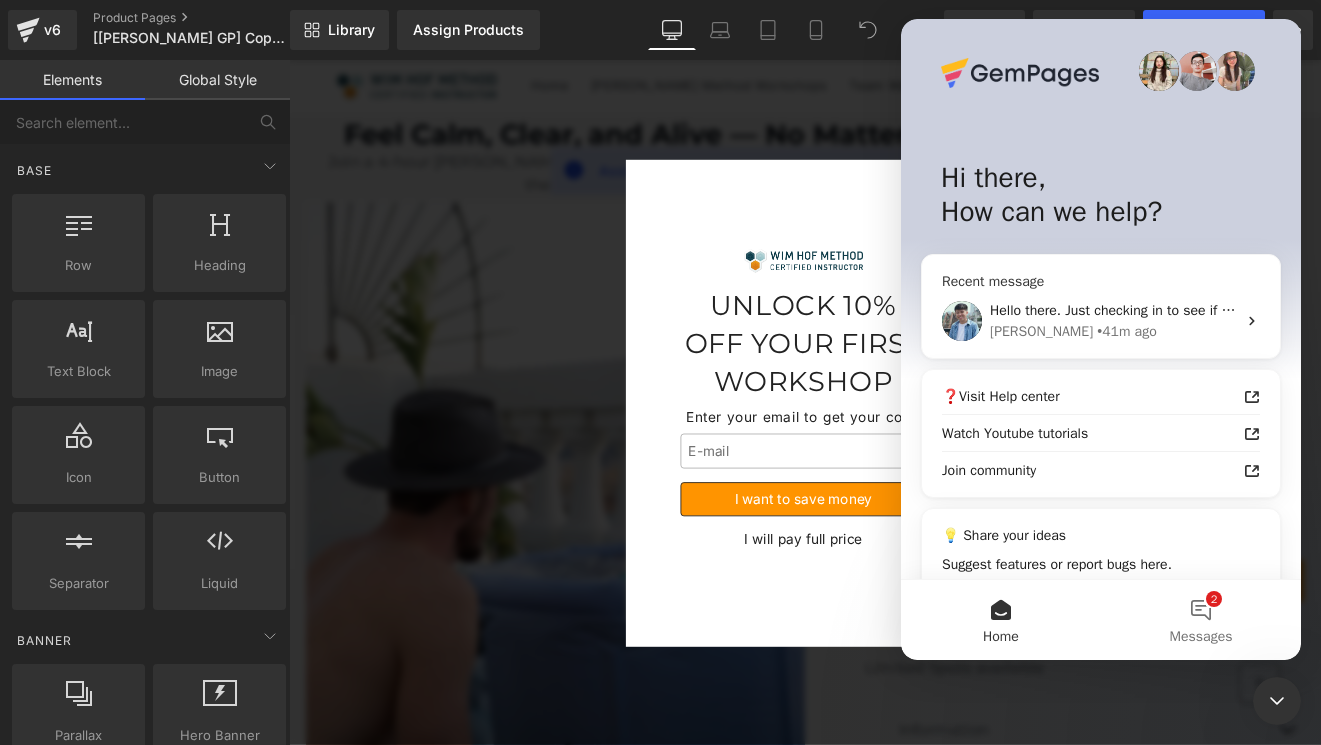 click on "Hello there. Just checking in to see if the solution we shared earlier worked for you 😊 If we don't hear back, this conversation will be closed in the next day.  Rest assured that you can always open a new ticket with us anytime." at bounding box center [1682, 310] 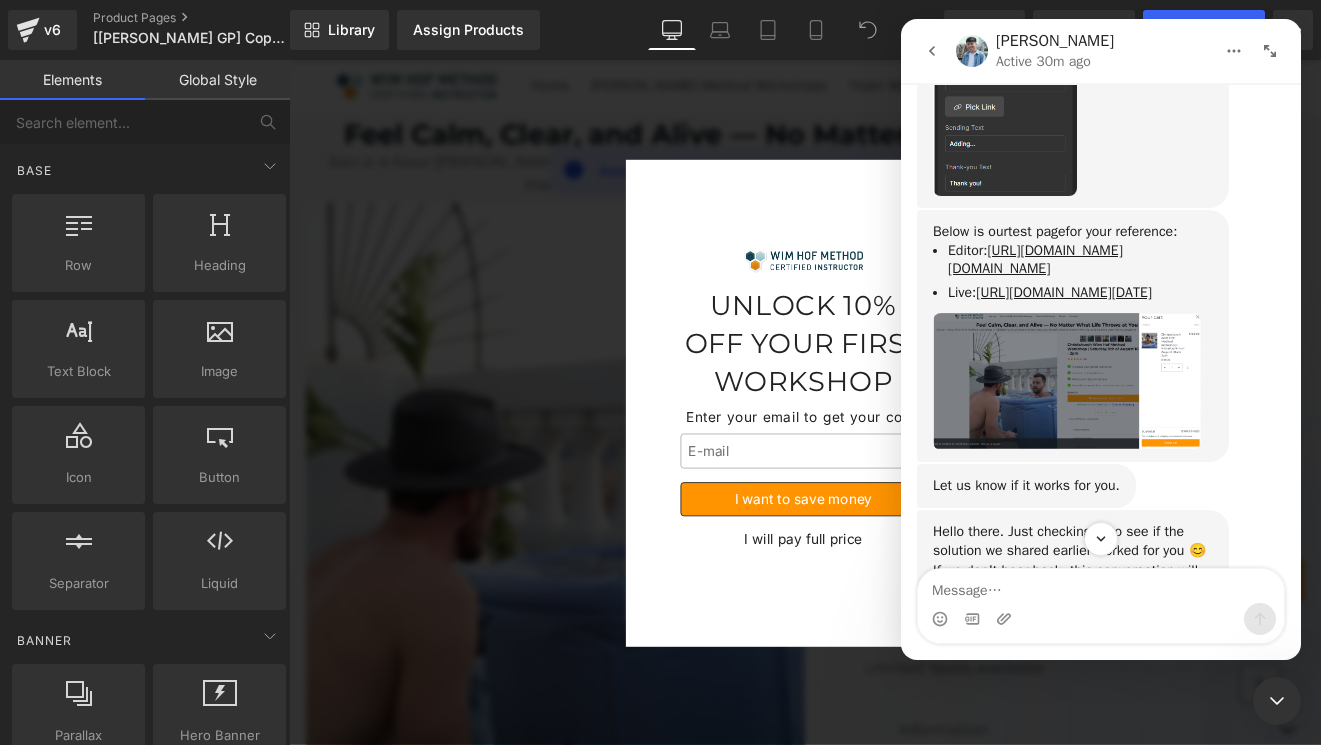 scroll, scrollTop: 3358, scrollLeft: 0, axis: vertical 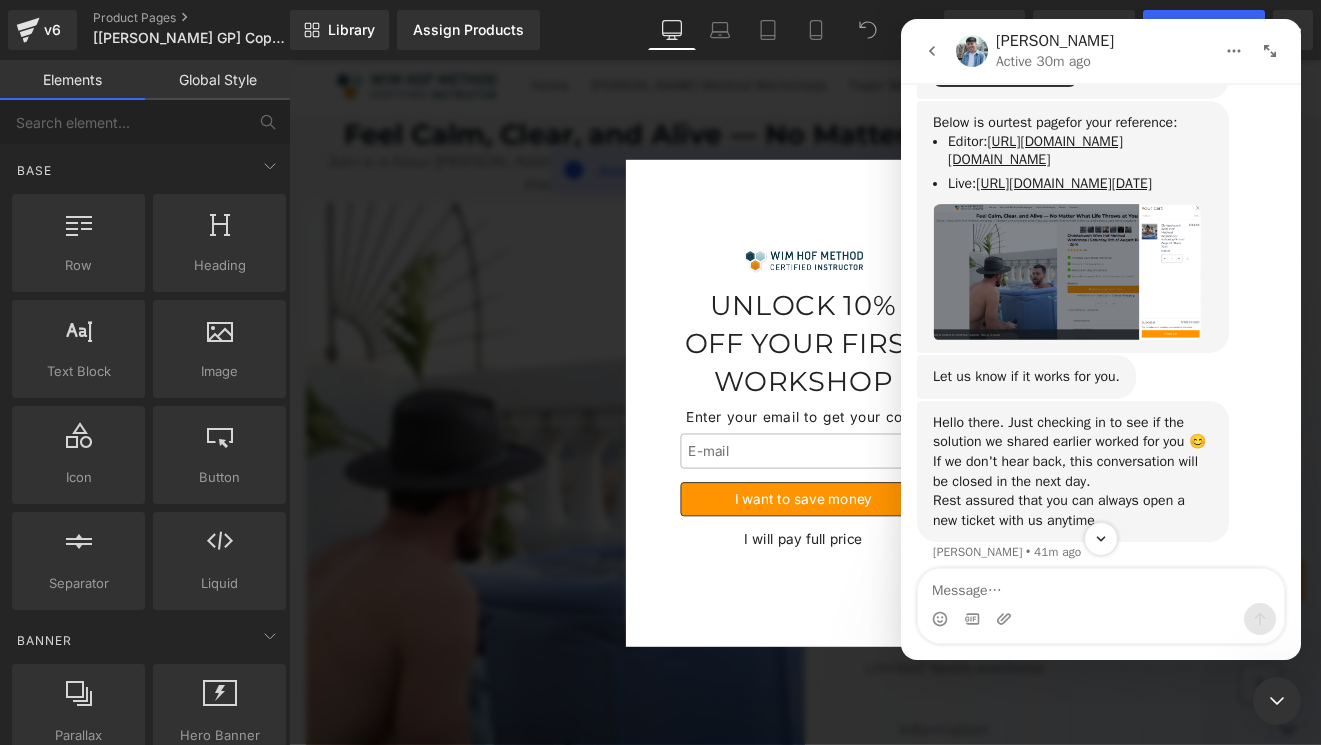 click 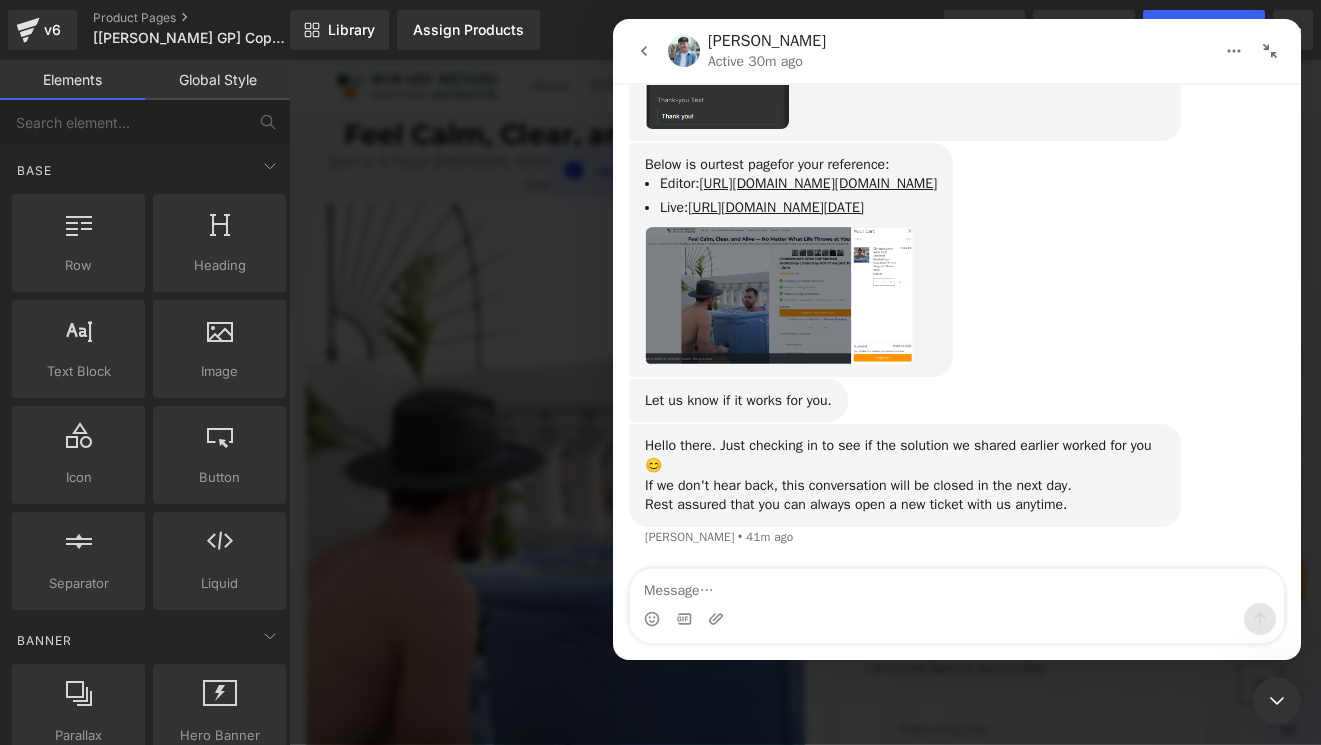 click 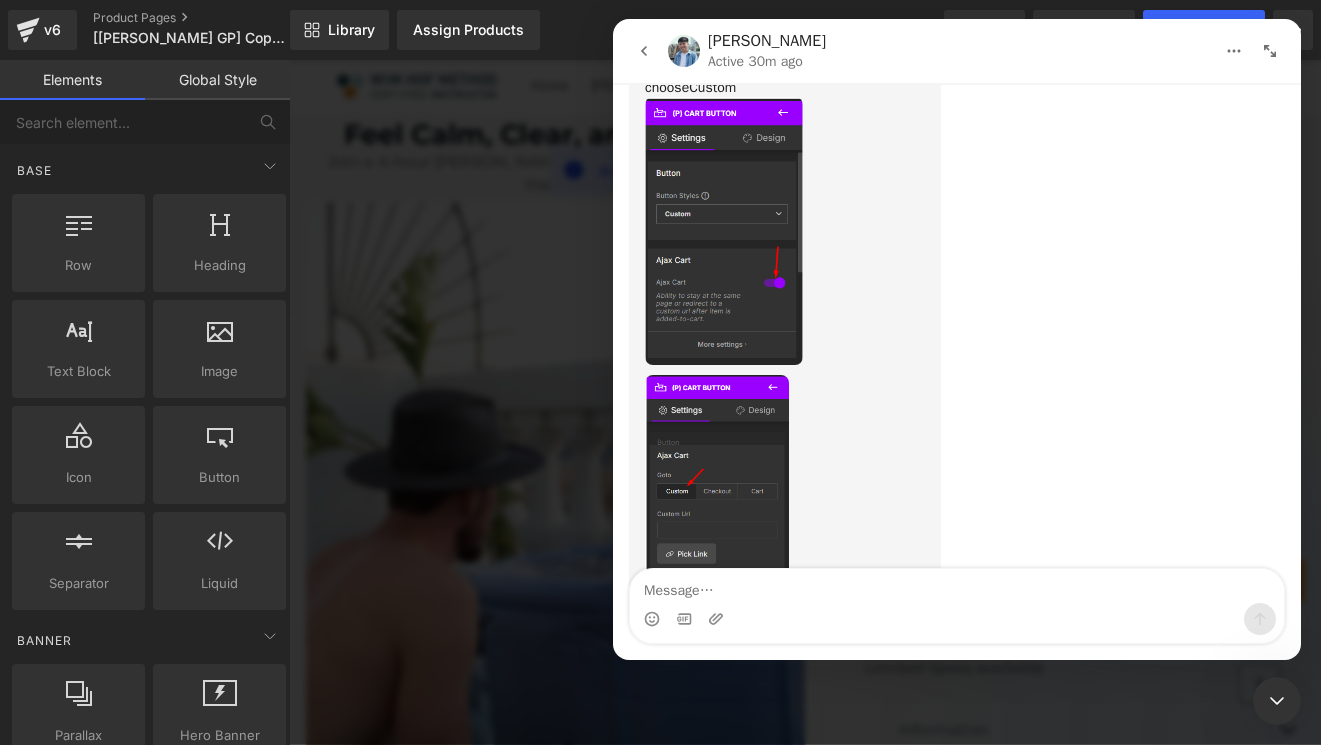 scroll, scrollTop: 3358, scrollLeft: 0, axis: vertical 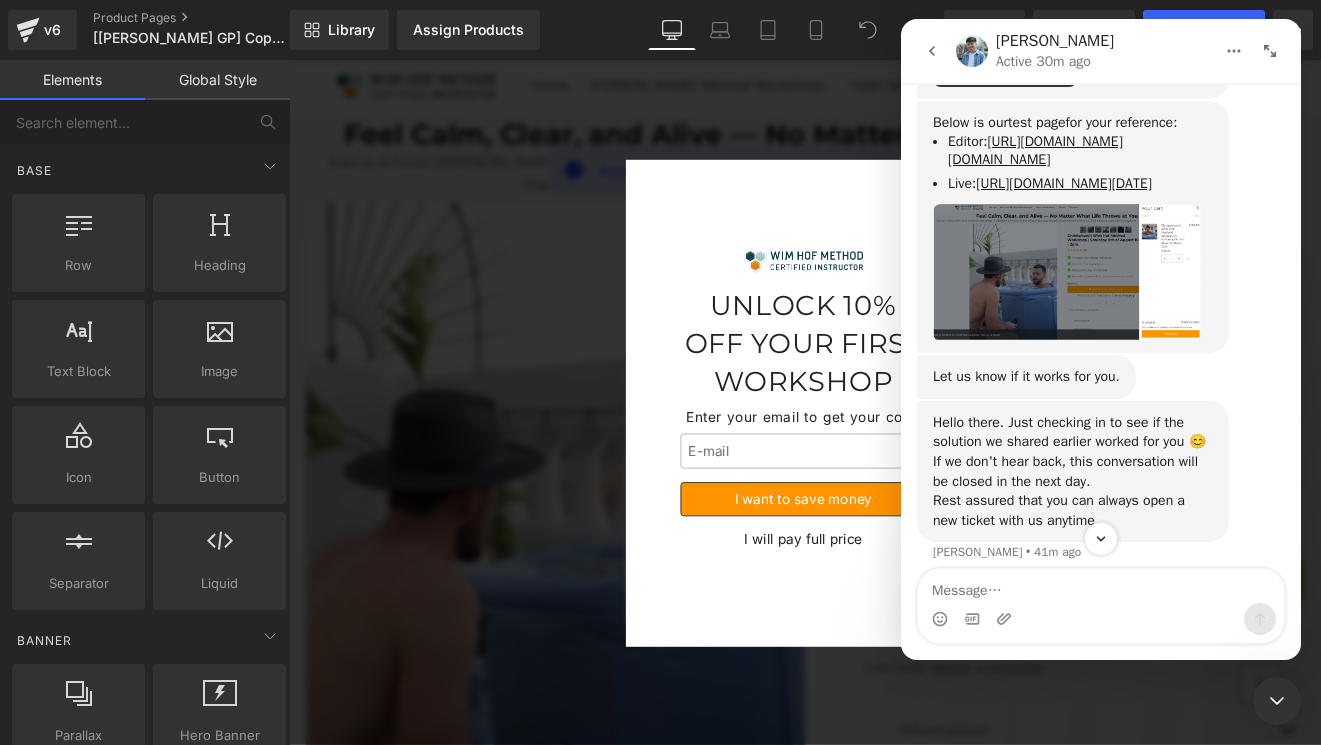 click at bounding box center (660, 342) 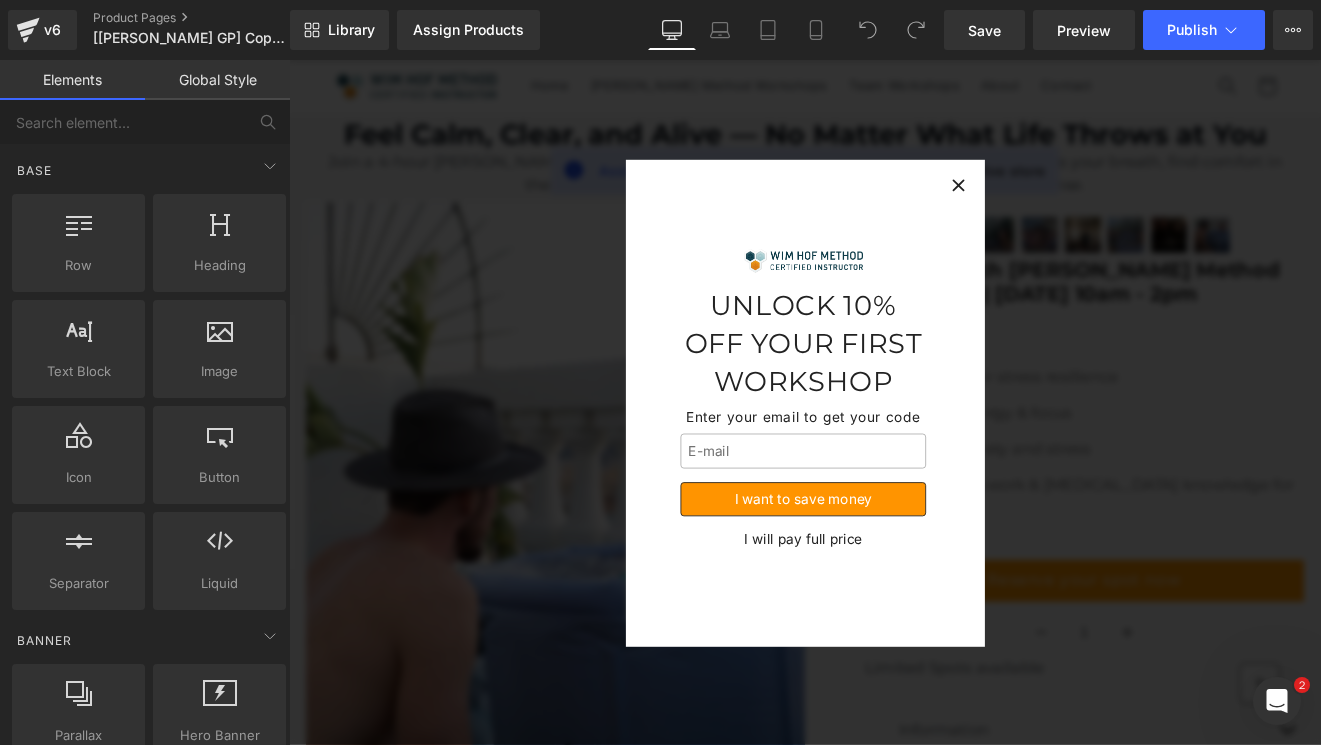 scroll, scrollTop: 0, scrollLeft: 0, axis: both 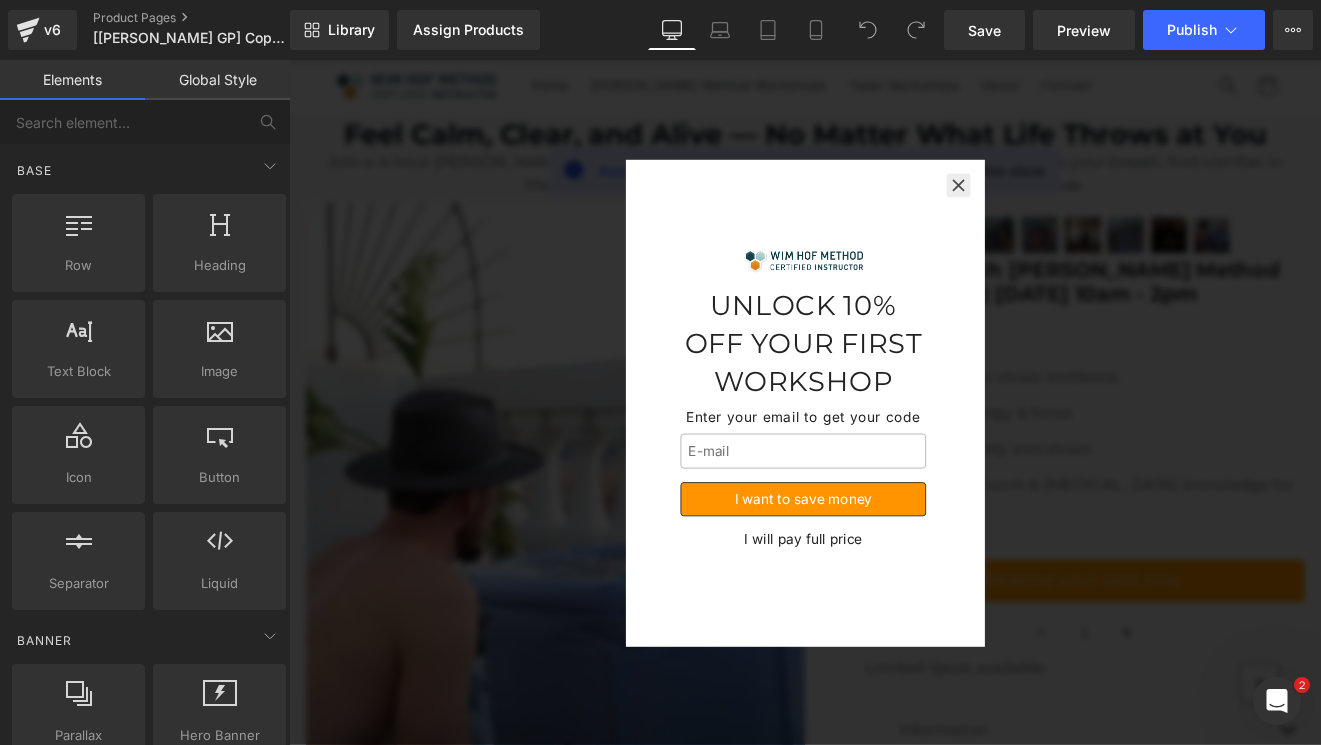 click 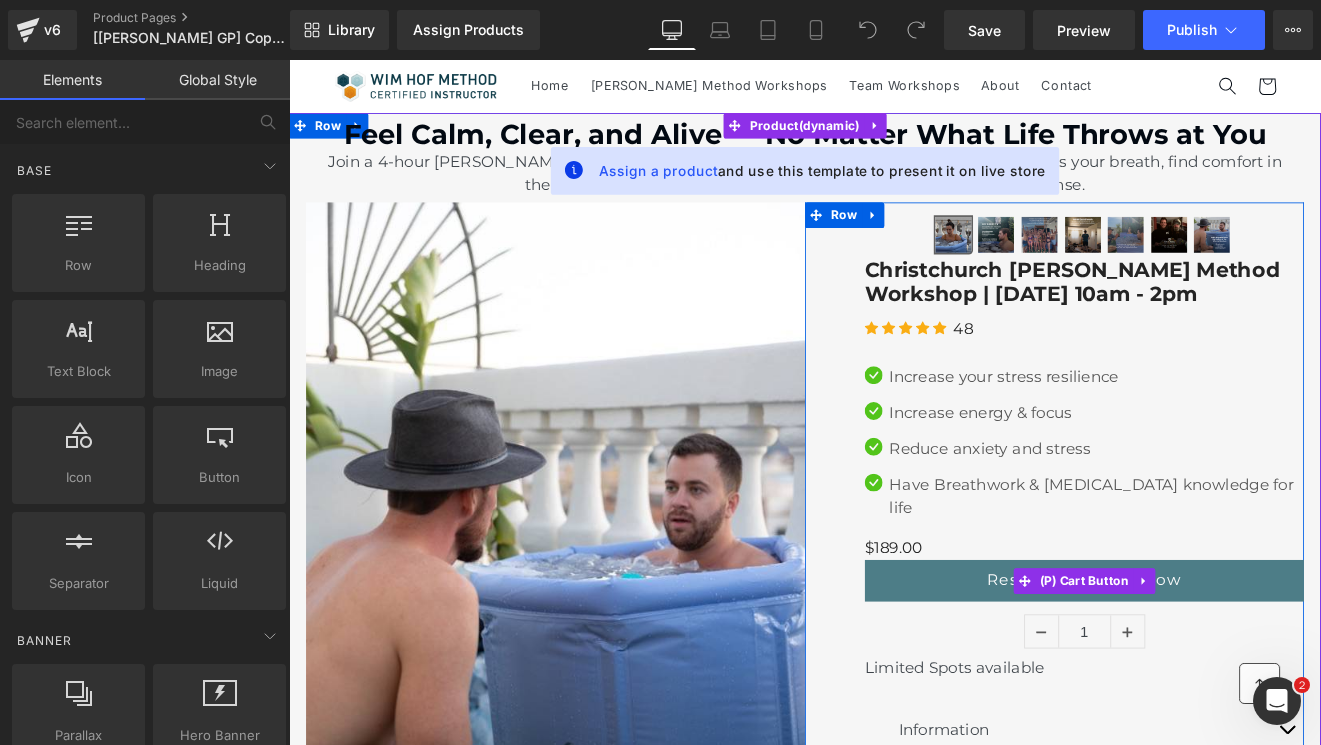 click on "Reserve your spot now" at bounding box center [1221, 670] 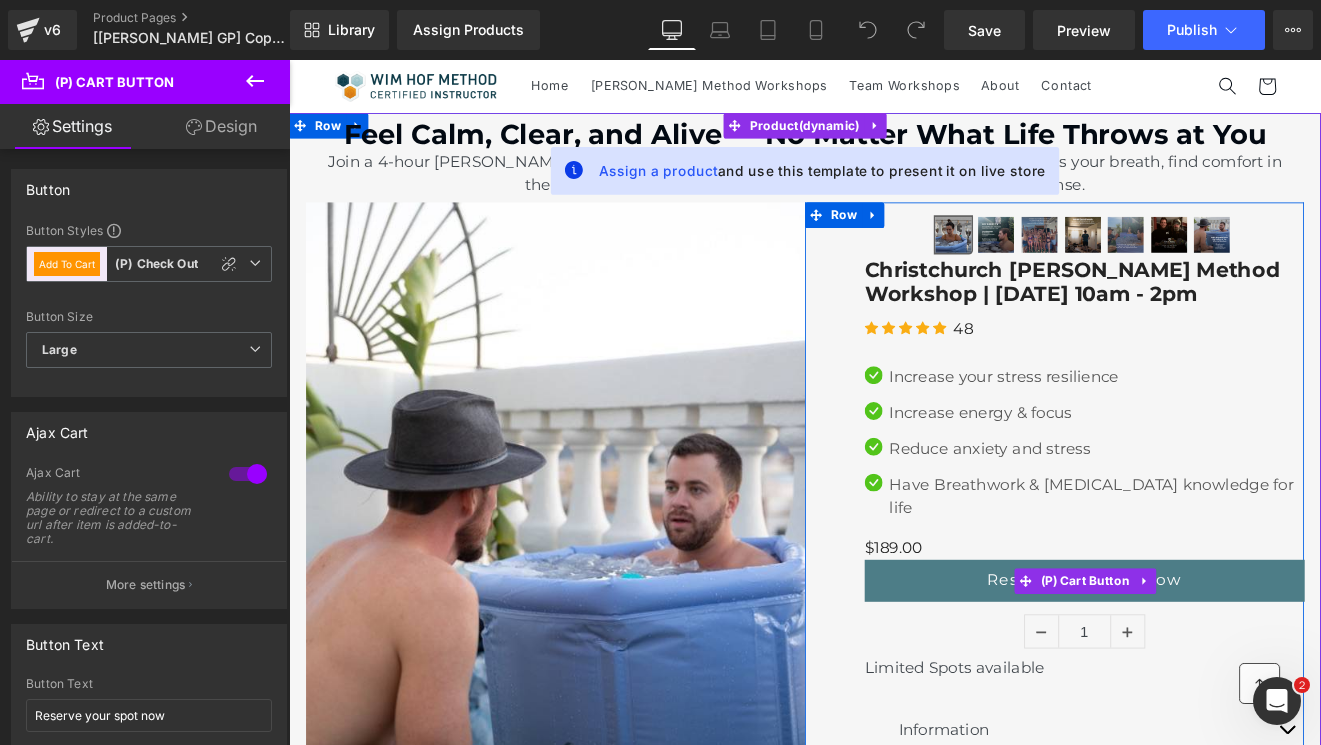 click on "Reserve your spot now" at bounding box center (1221, 670) 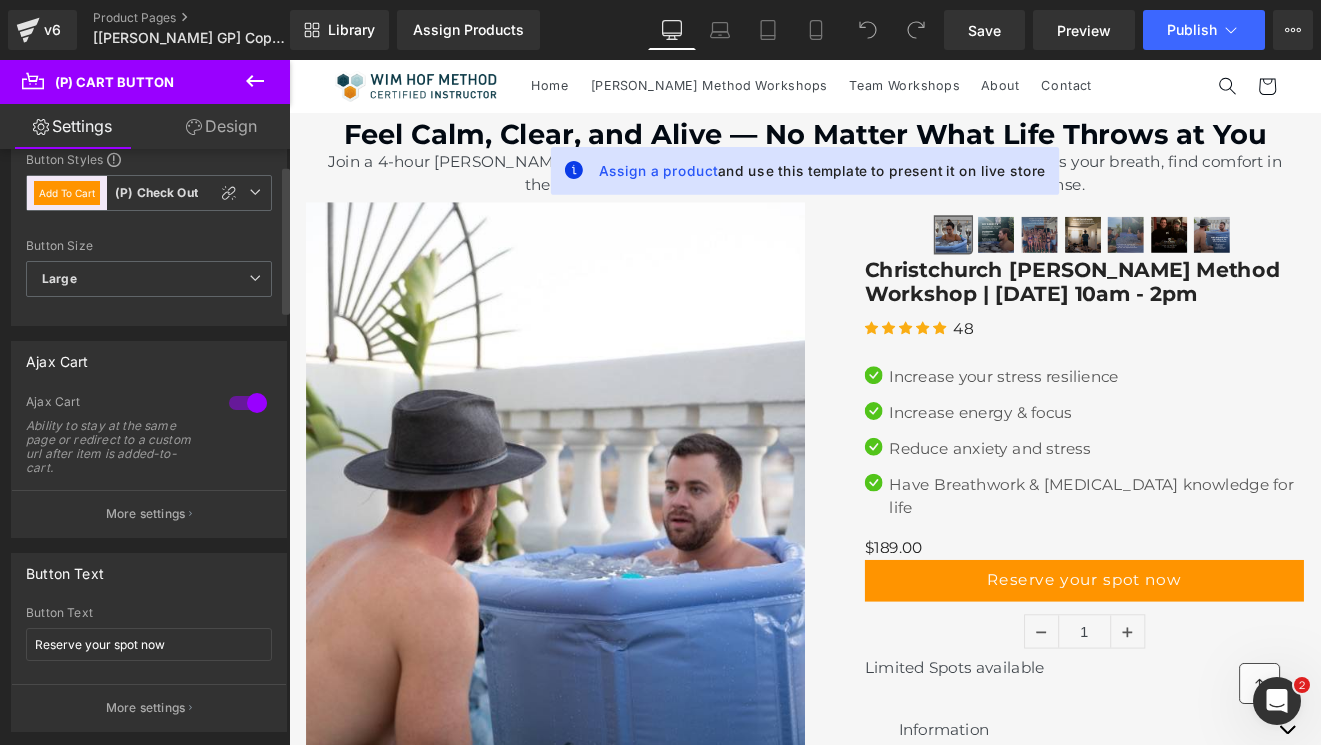 scroll, scrollTop: 74, scrollLeft: 0, axis: vertical 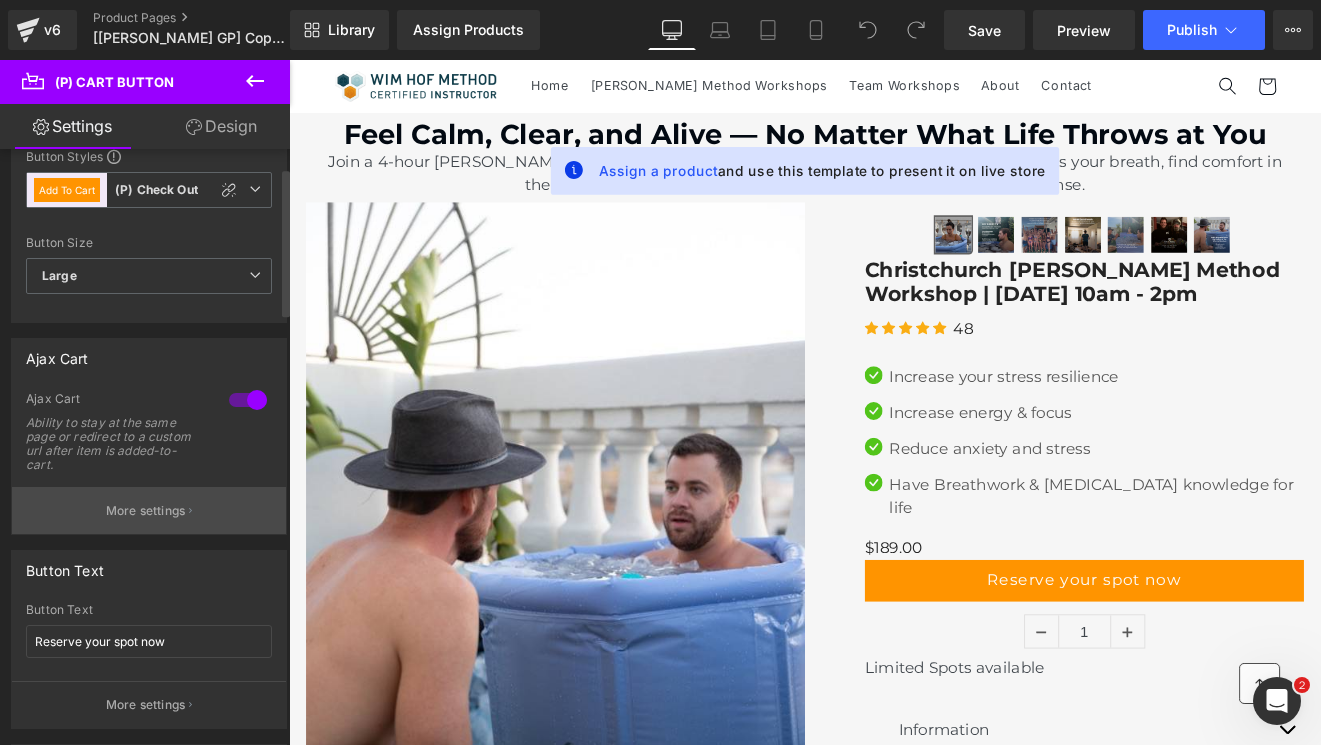 click on "More settings" at bounding box center (146, 511) 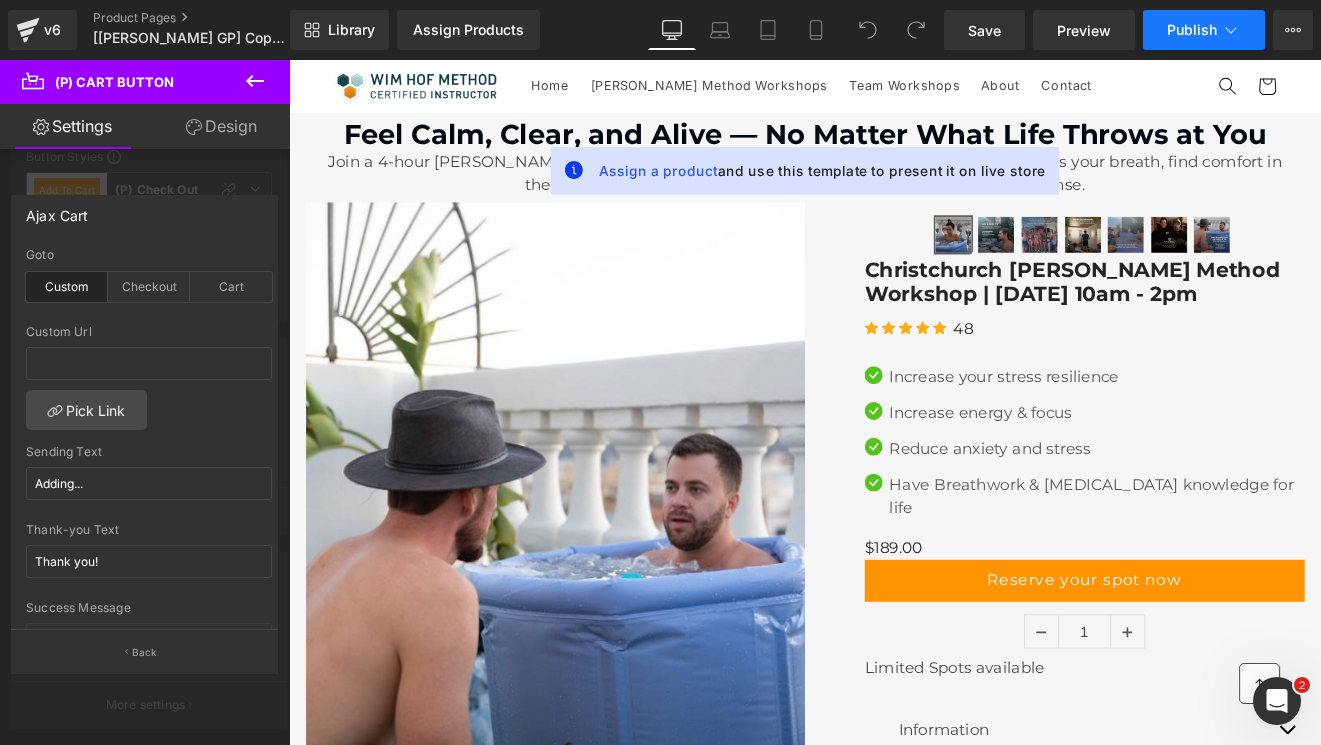 click on "Publish" at bounding box center (1192, 30) 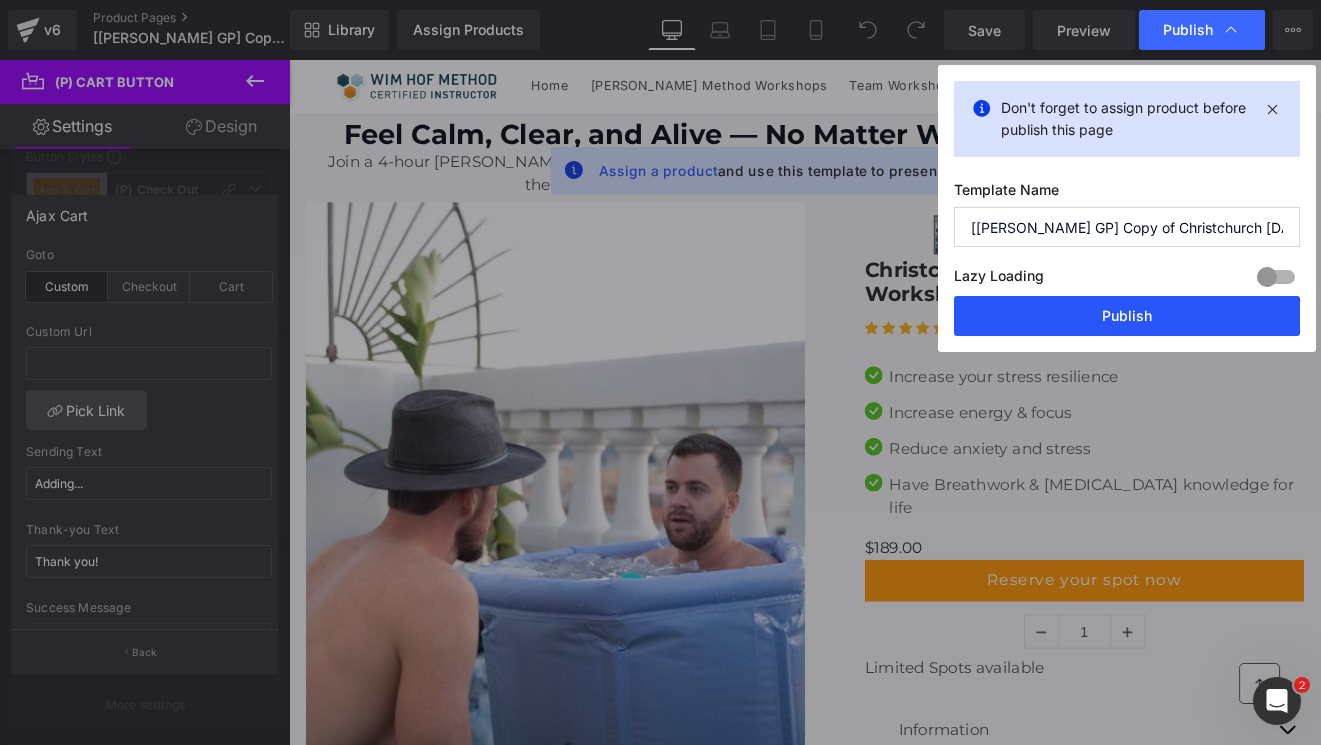 click on "Publish" at bounding box center [1127, 316] 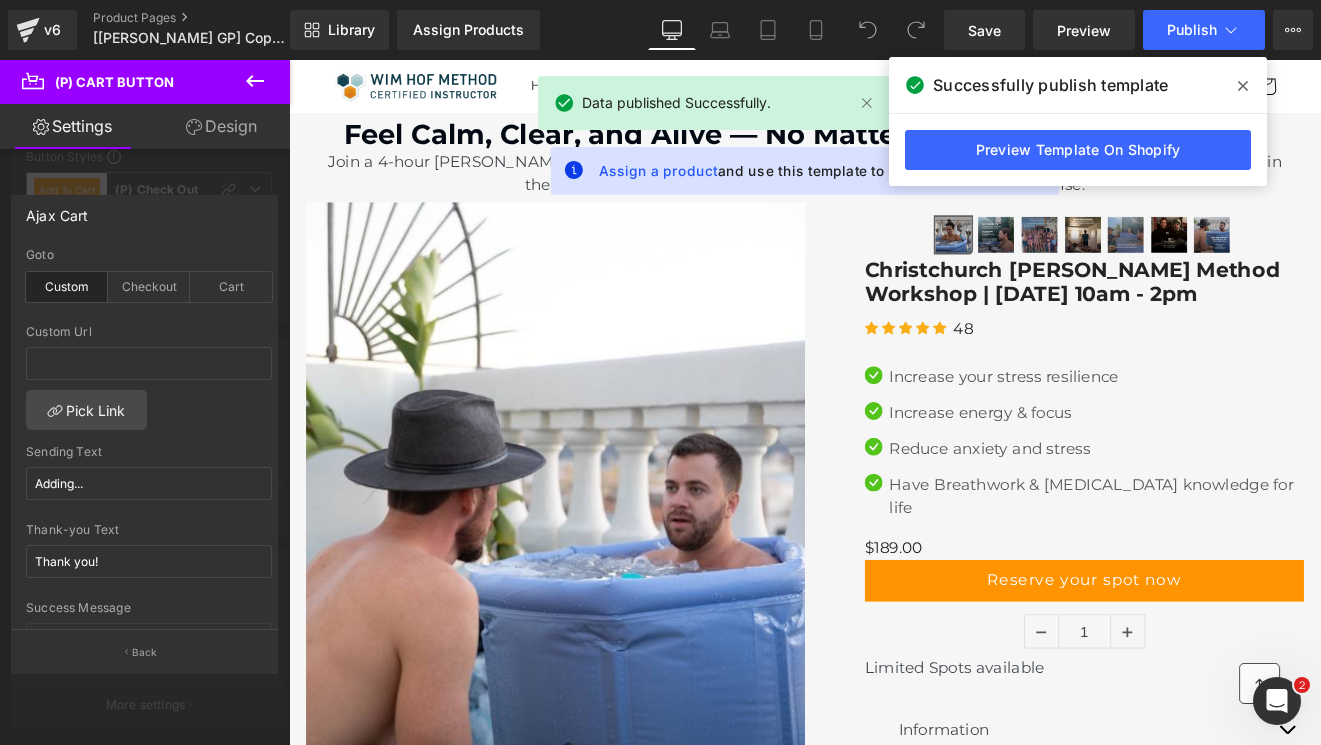 click at bounding box center (1243, 86) 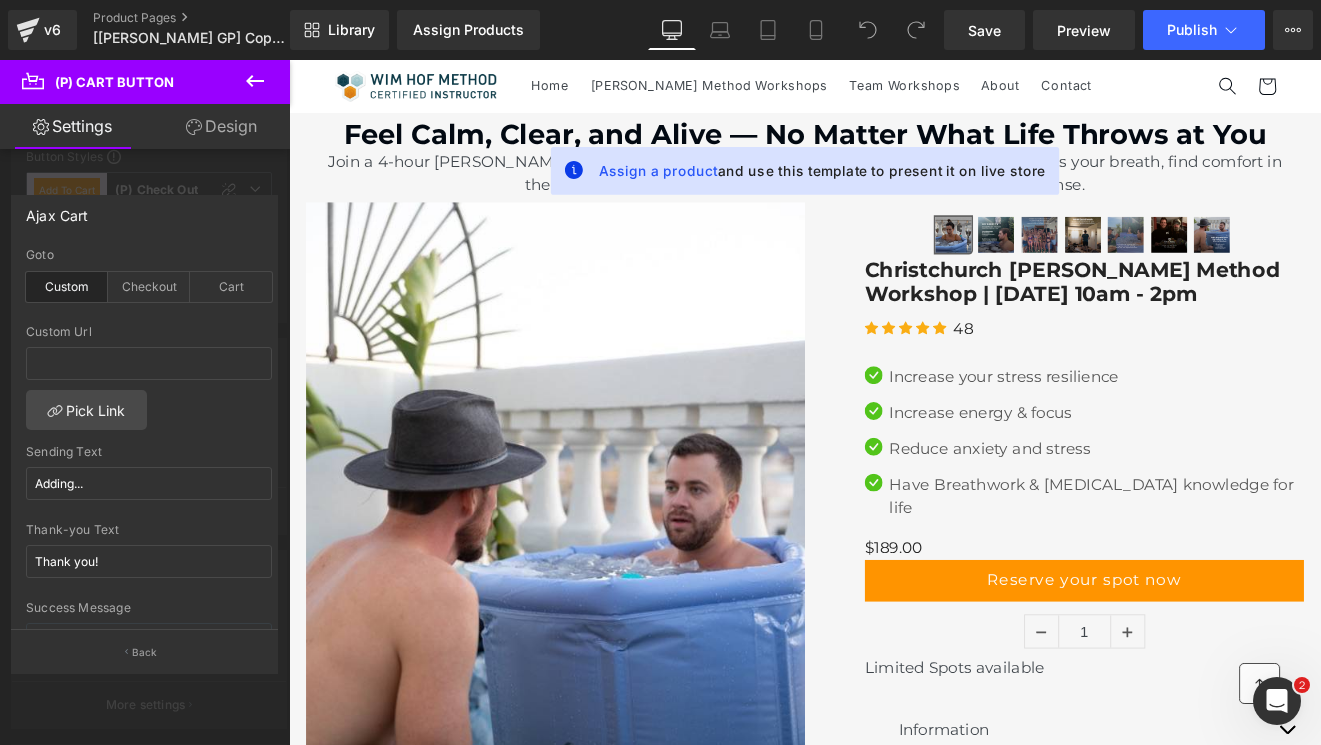 click 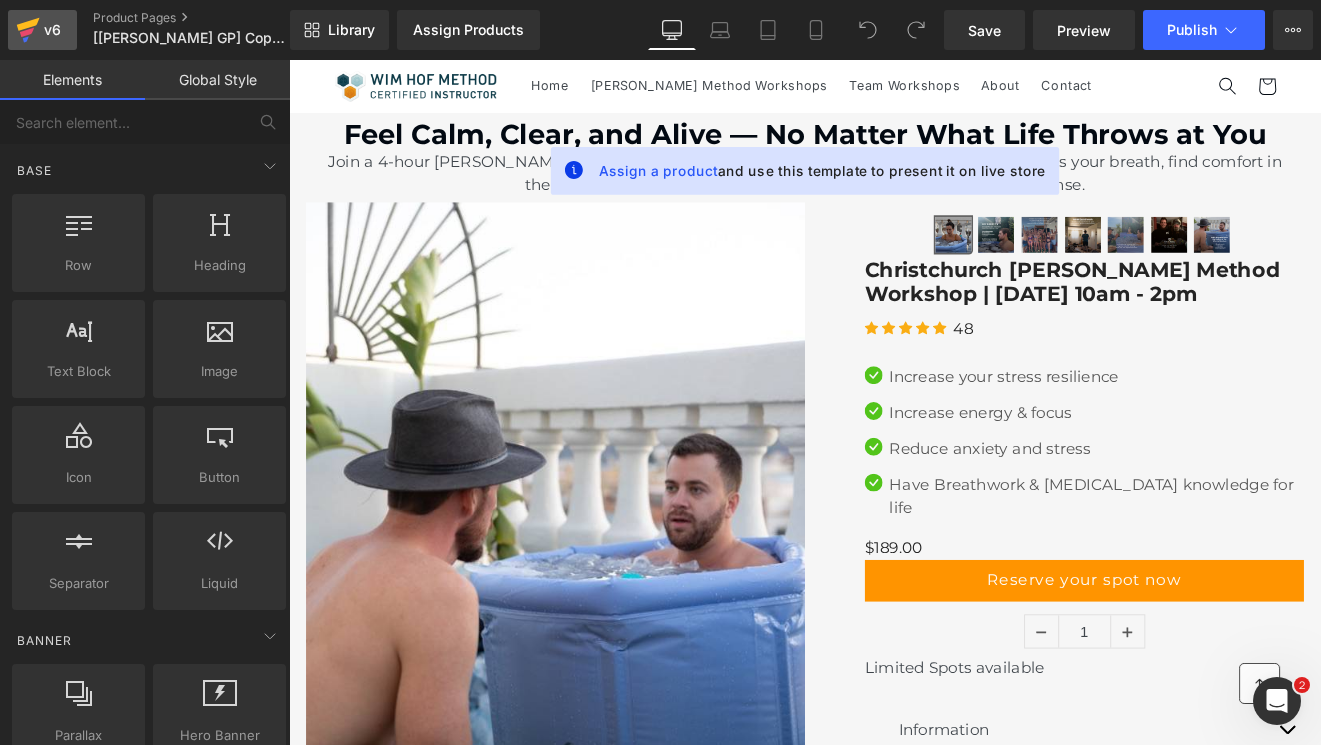 click 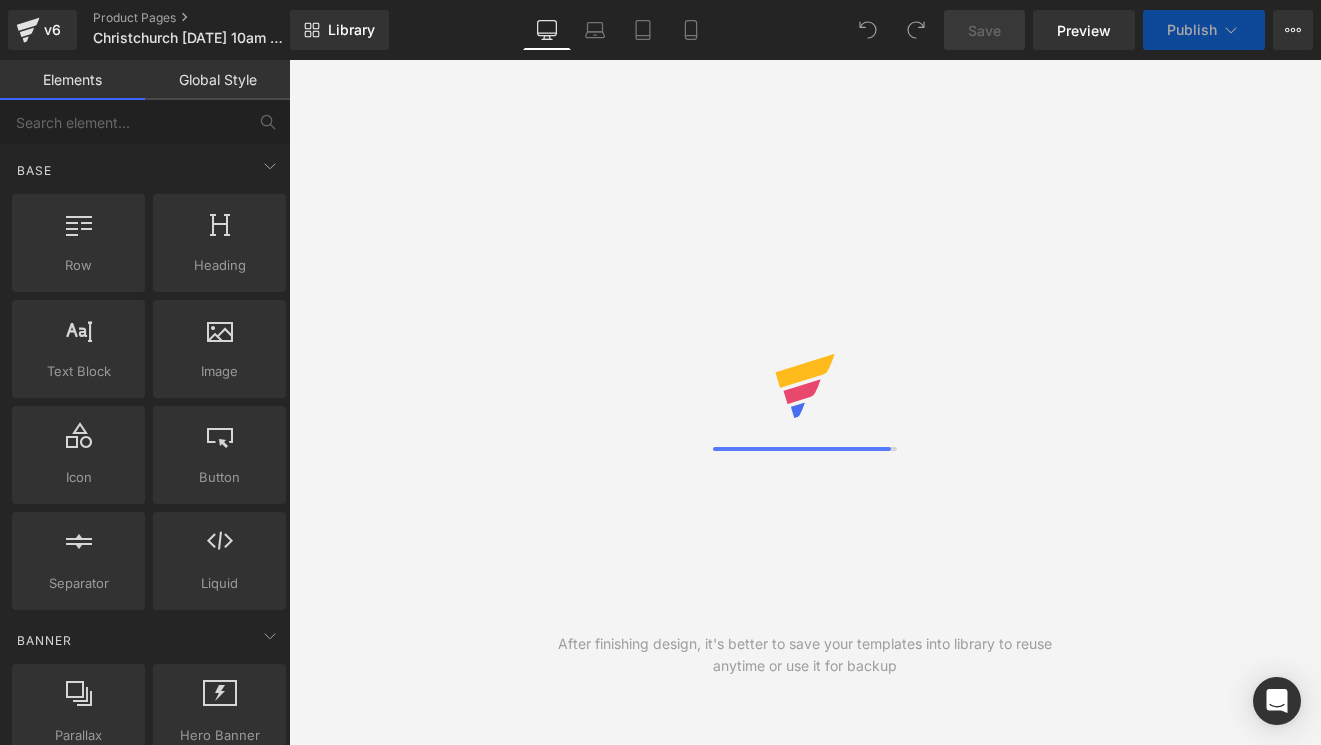 scroll, scrollTop: 0, scrollLeft: 0, axis: both 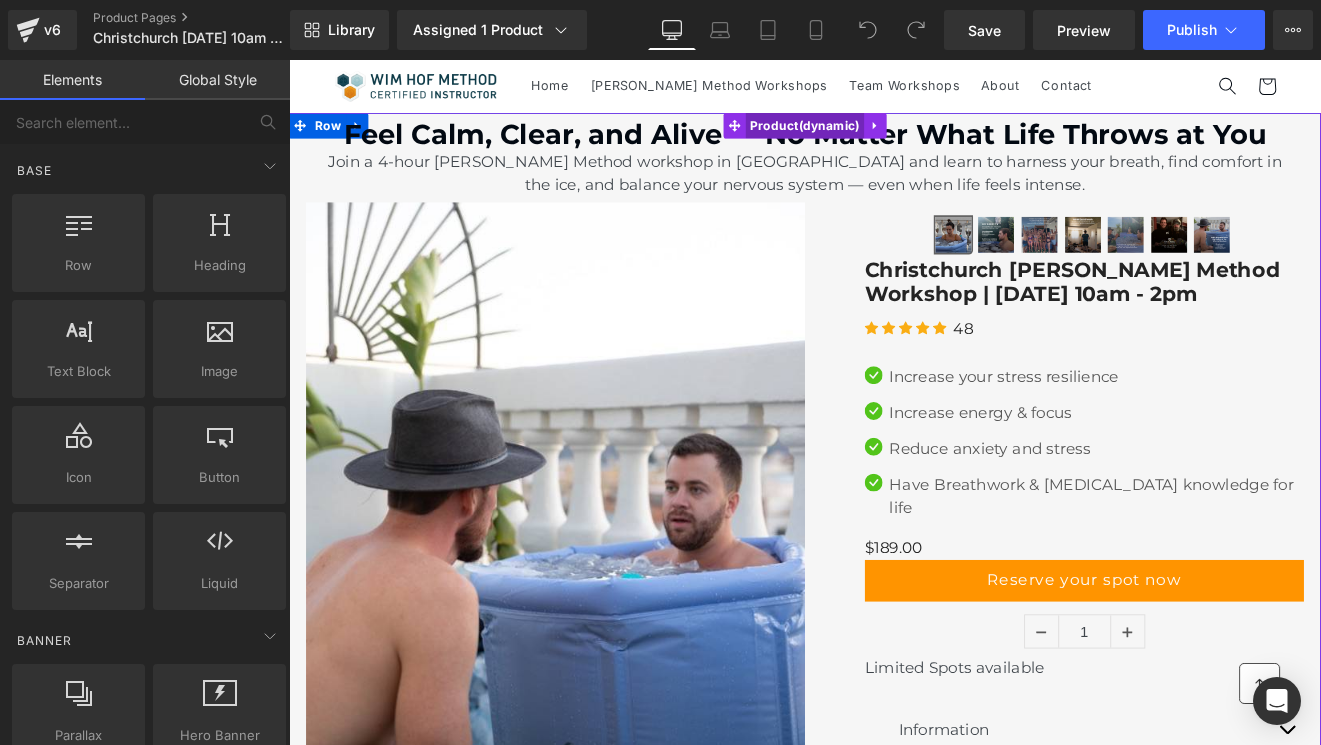 click on "Product" at bounding box center (894, 137) 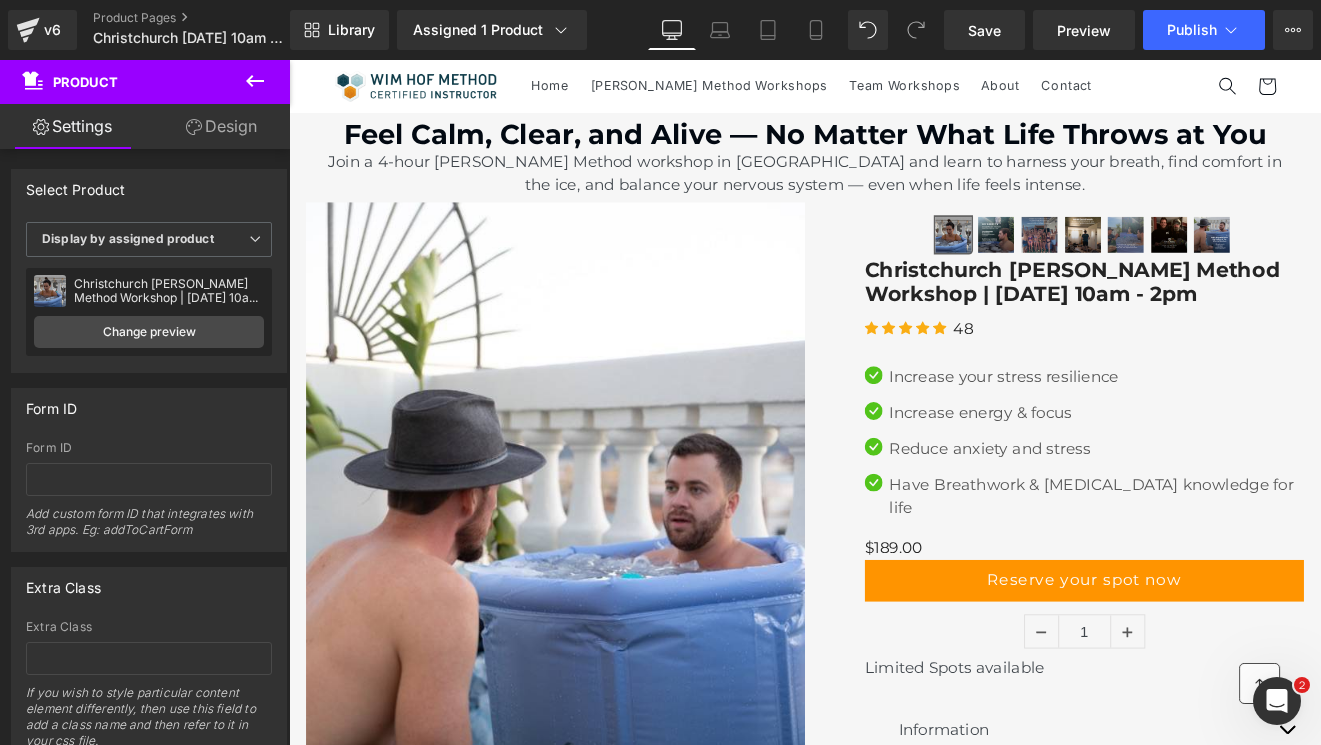 scroll, scrollTop: 0, scrollLeft: 0, axis: both 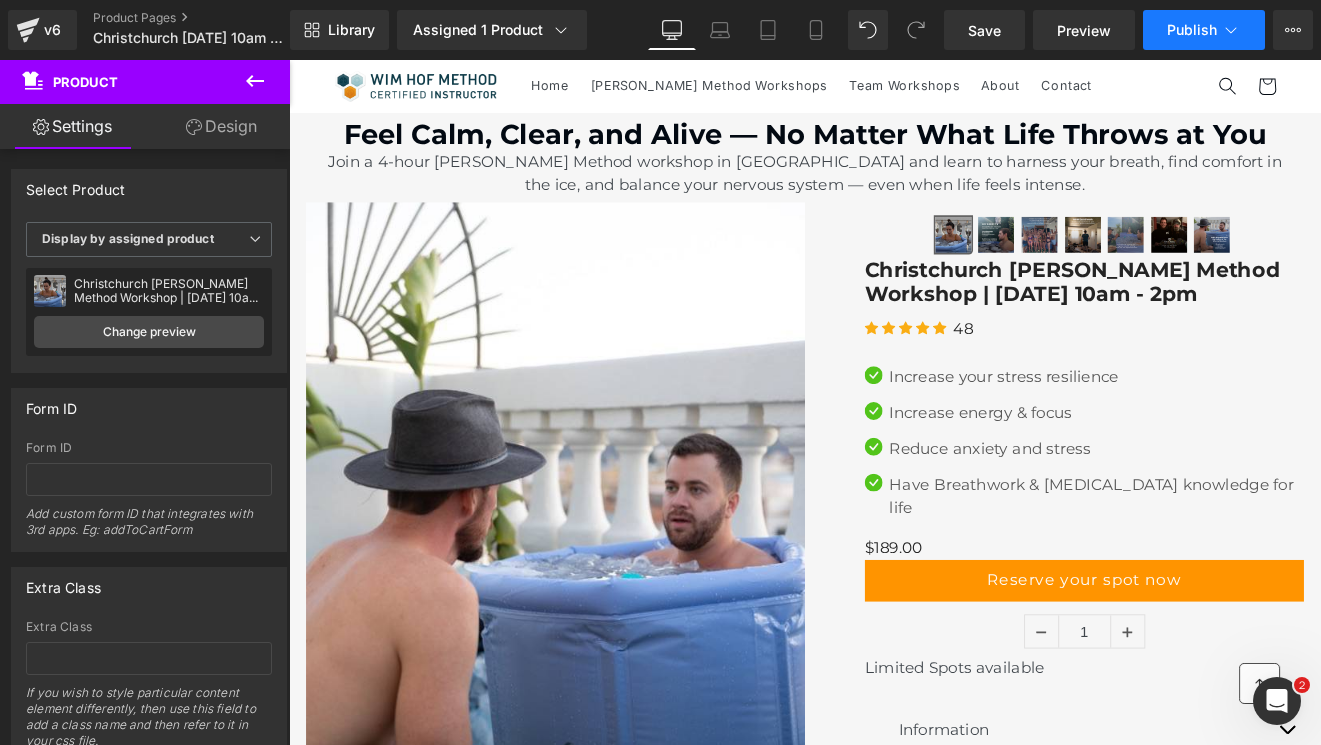 click 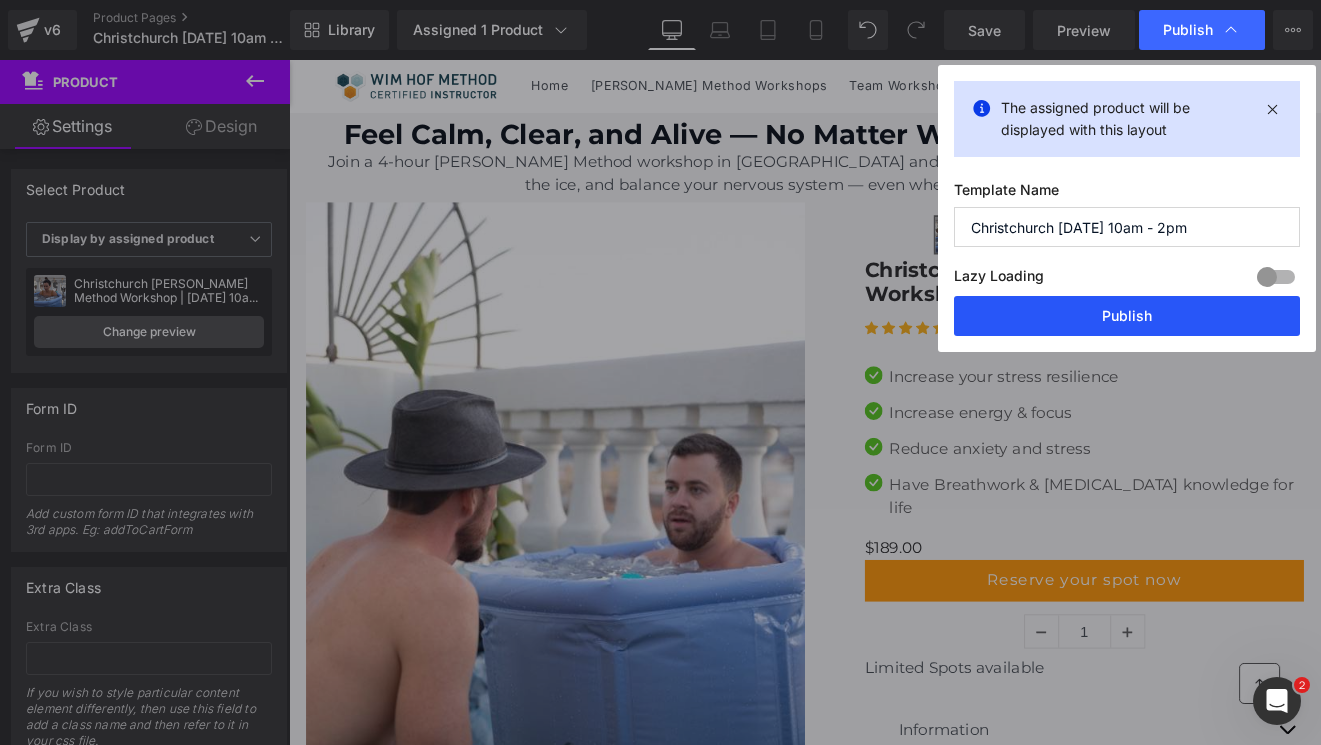 click on "Publish" at bounding box center (1127, 316) 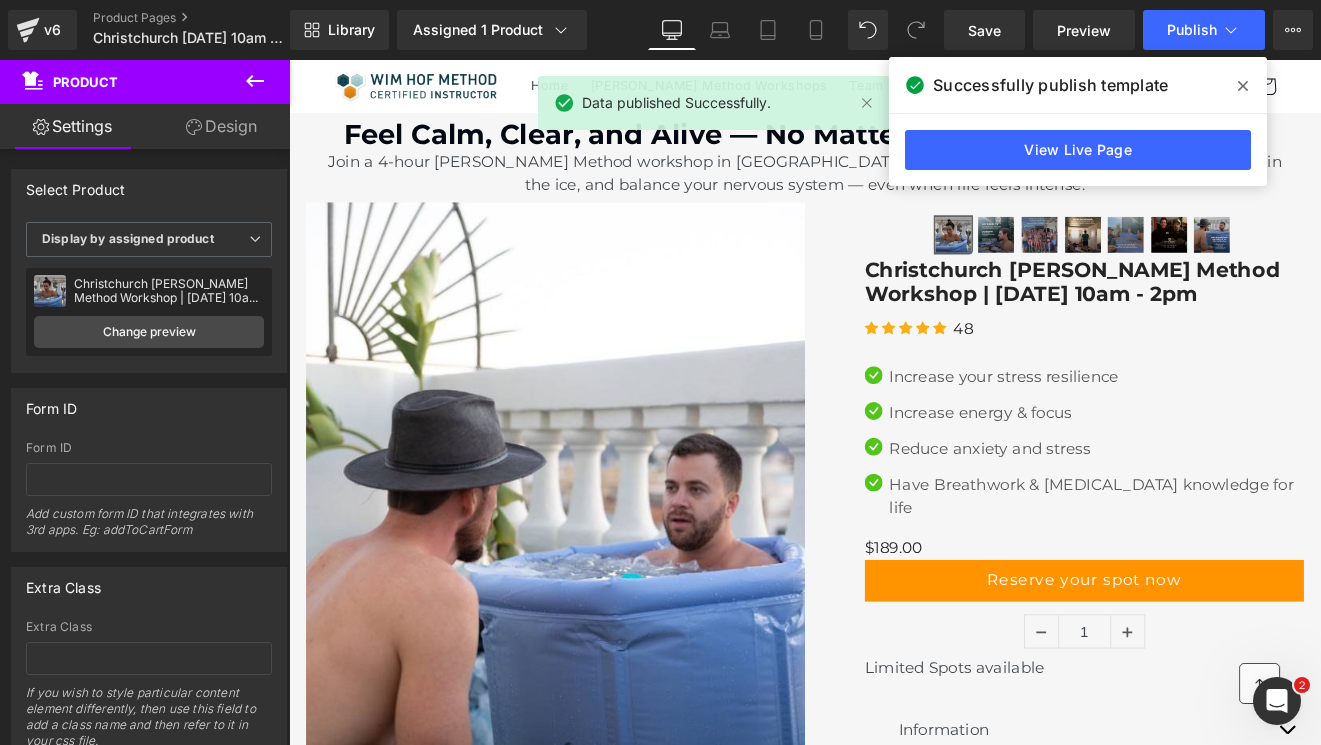 click 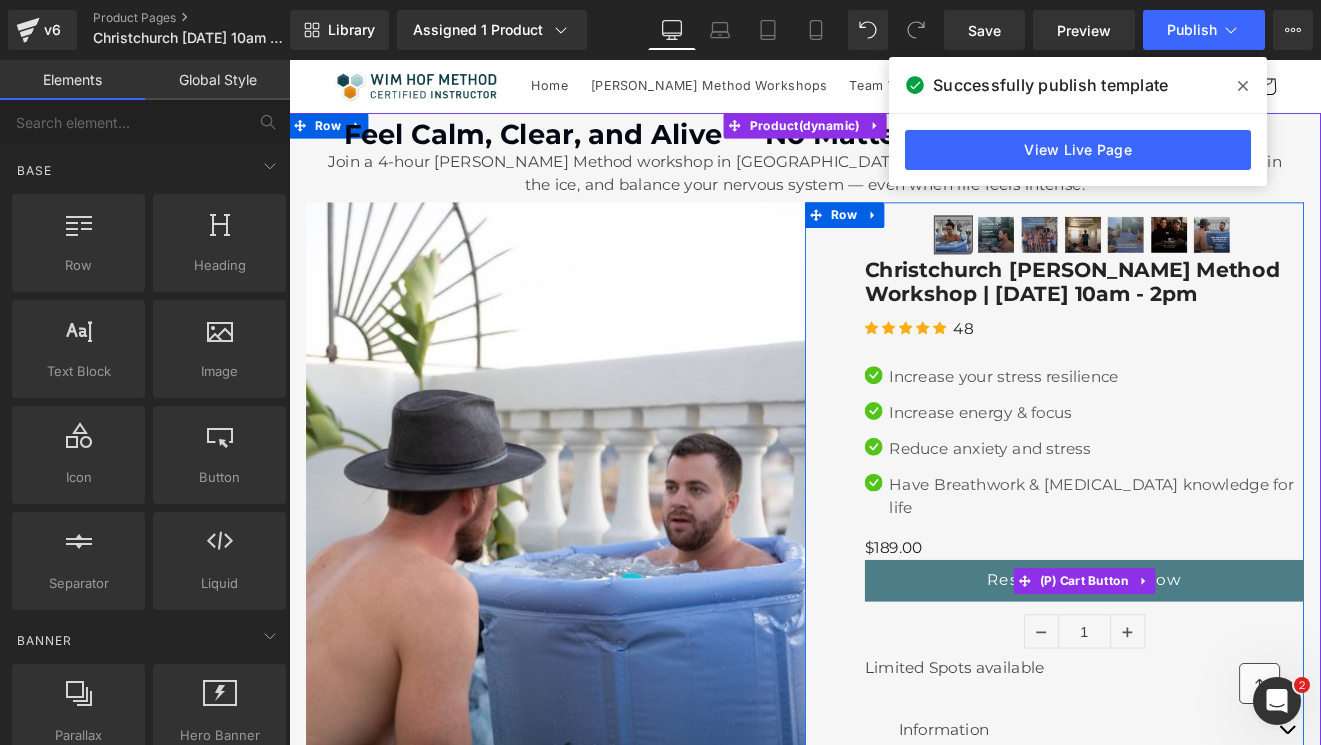 click on "Reserve your spot now" at bounding box center (1221, 670) 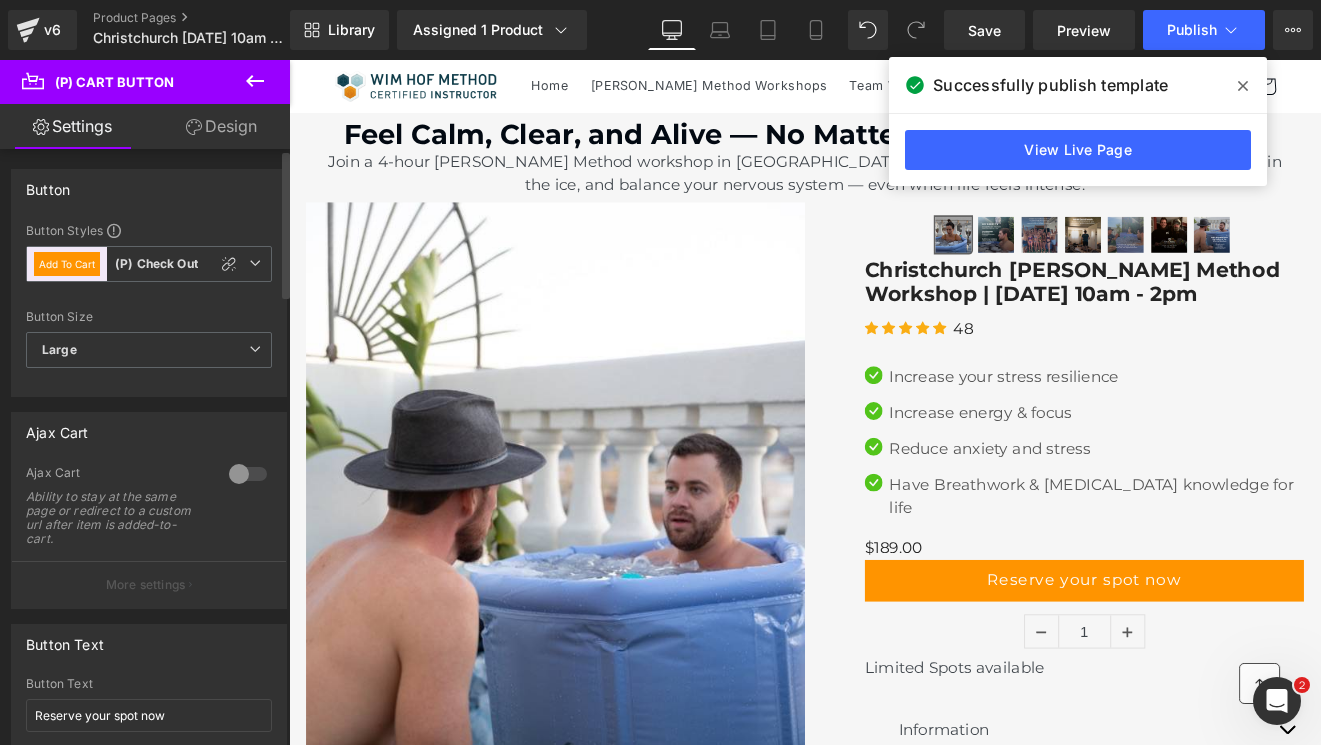 click at bounding box center (248, 474) 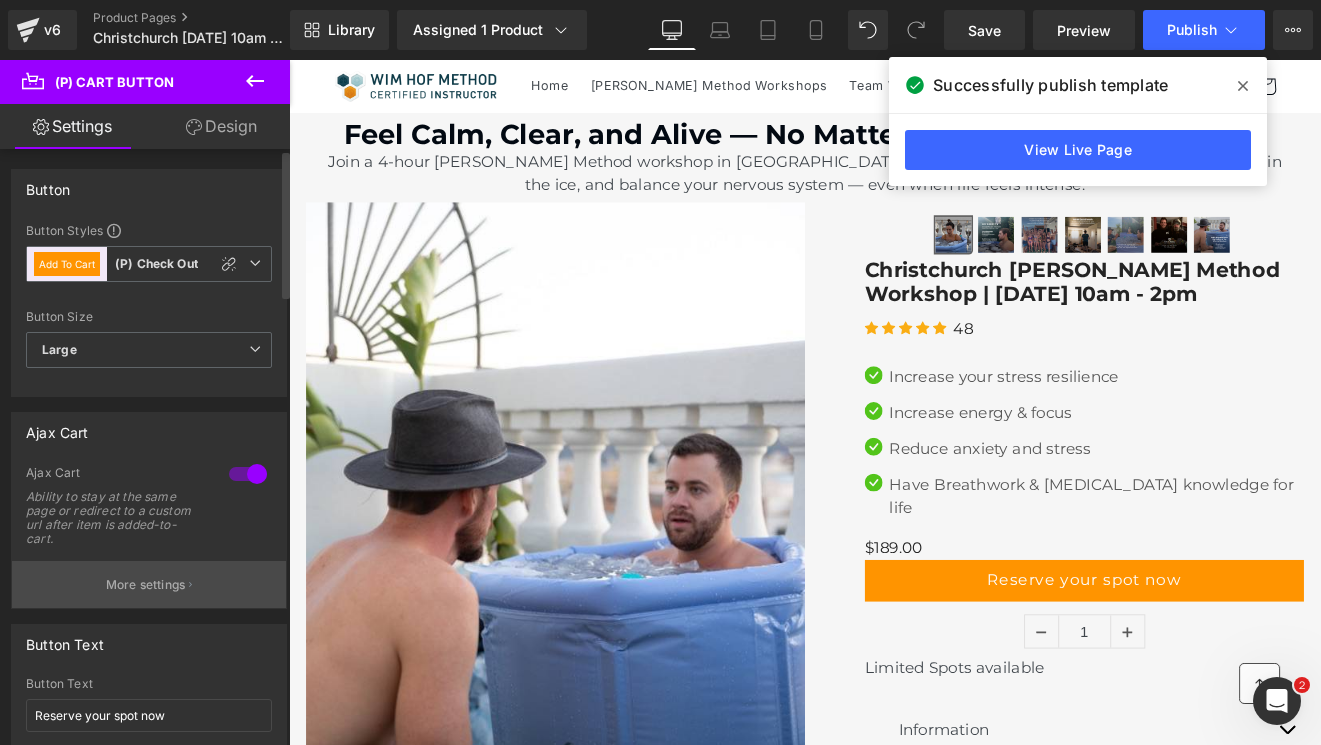 click on "More settings" at bounding box center [149, 584] 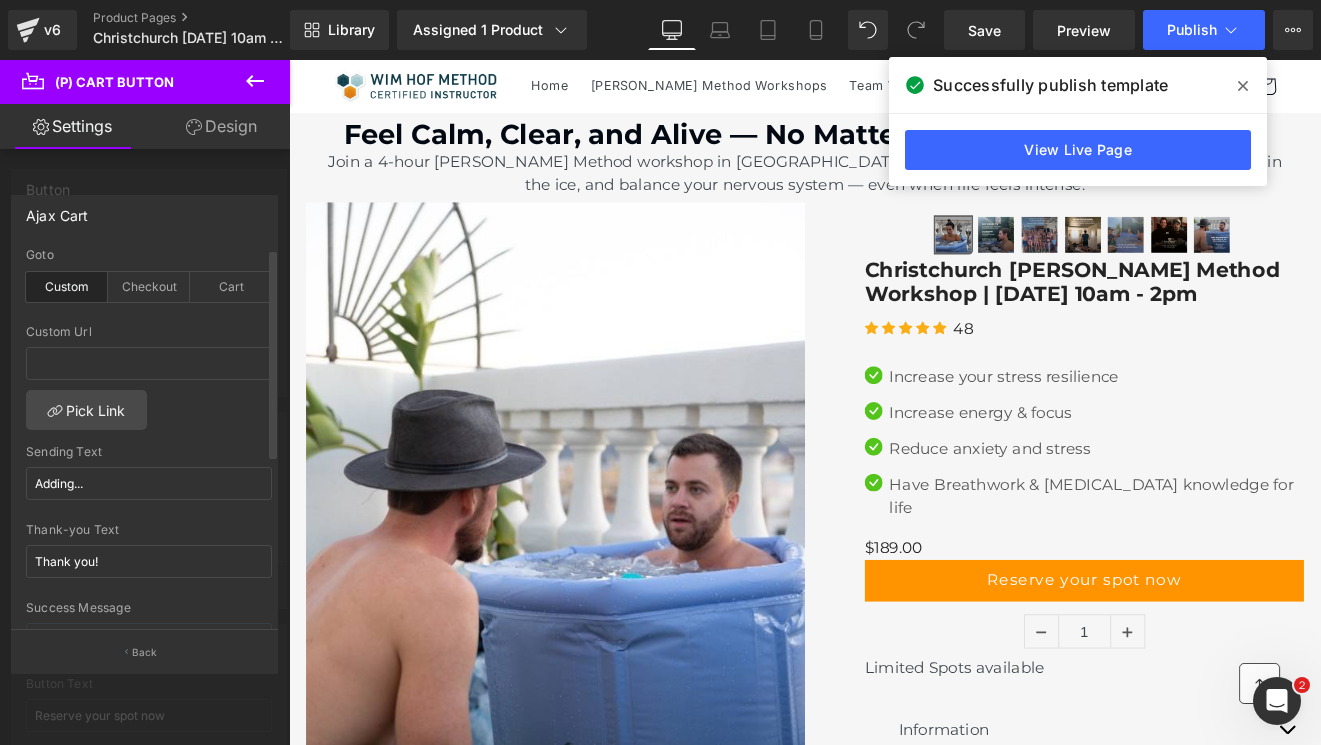 click on "Custom" at bounding box center (67, 287) 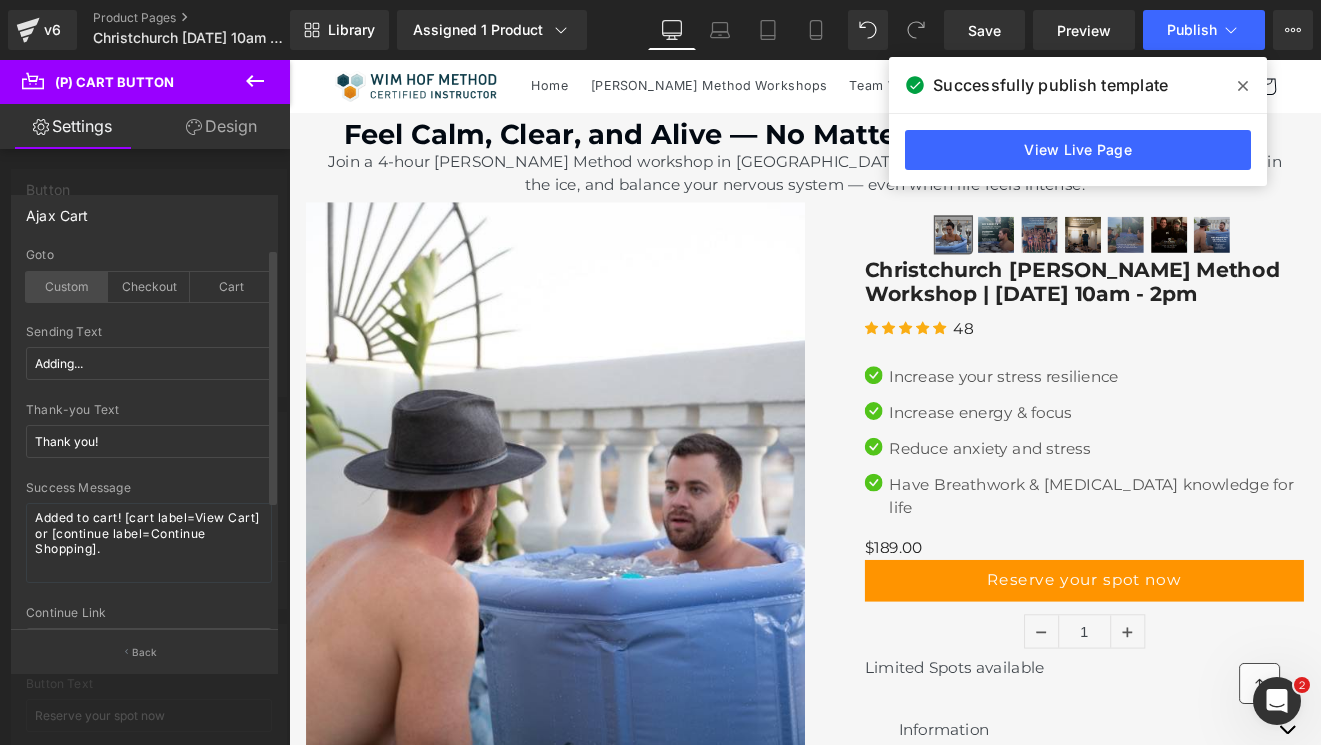 click on "Custom" at bounding box center [67, 287] 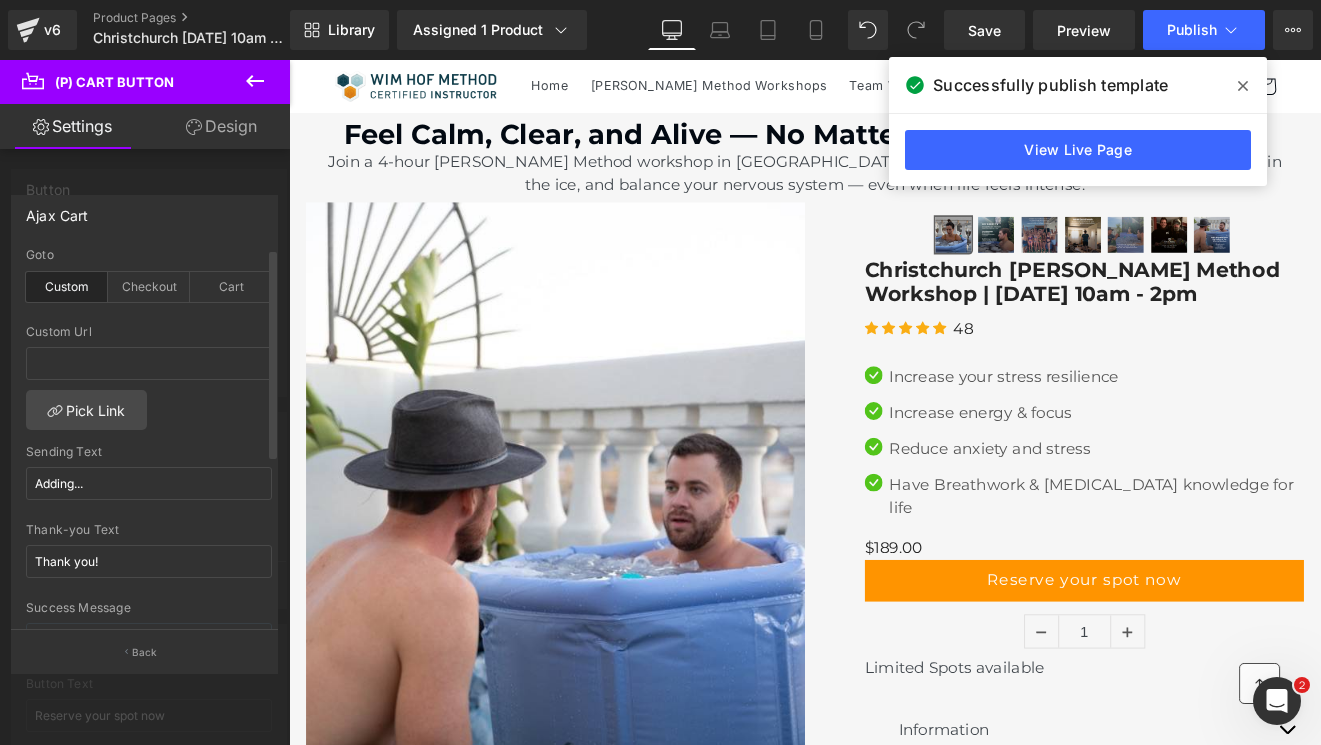 click on "Custom" at bounding box center (67, 287) 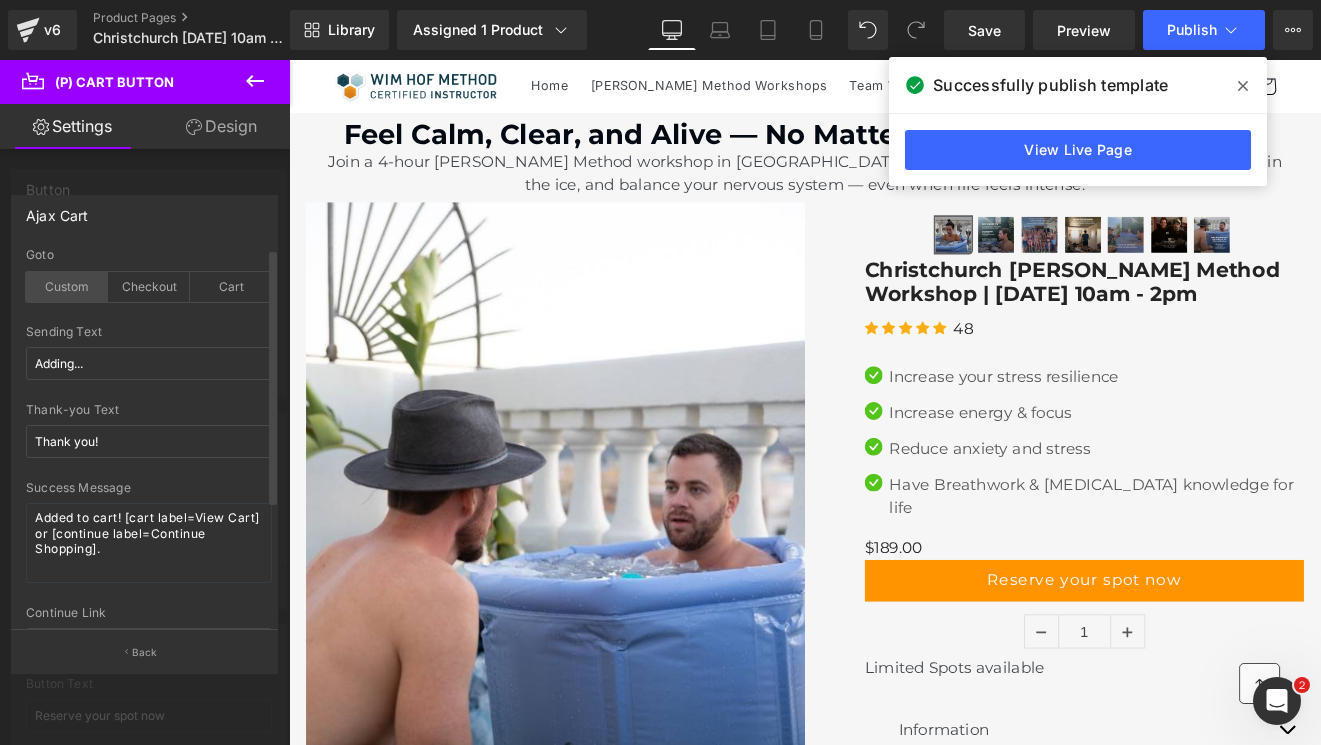 click on "Custom" at bounding box center (67, 287) 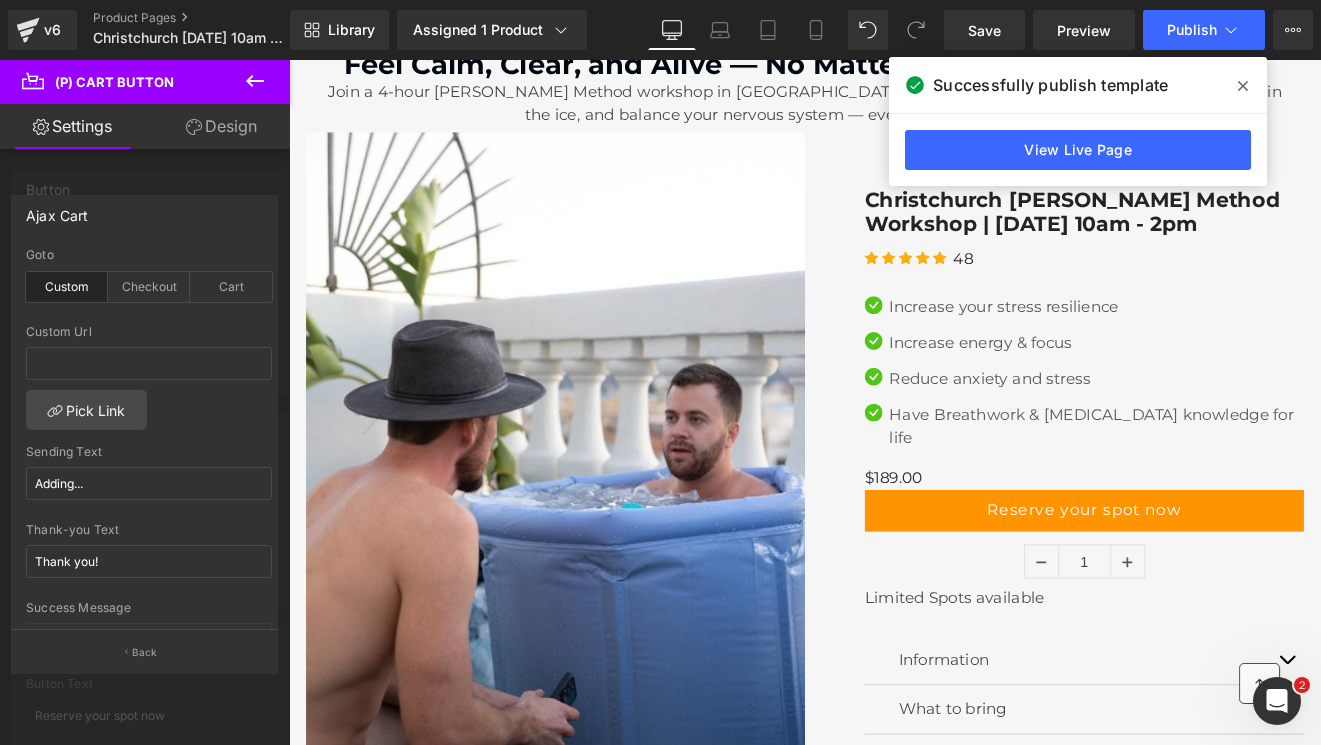 scroll, scrollTop: 95, scrollLeft: 0, axis: vertical 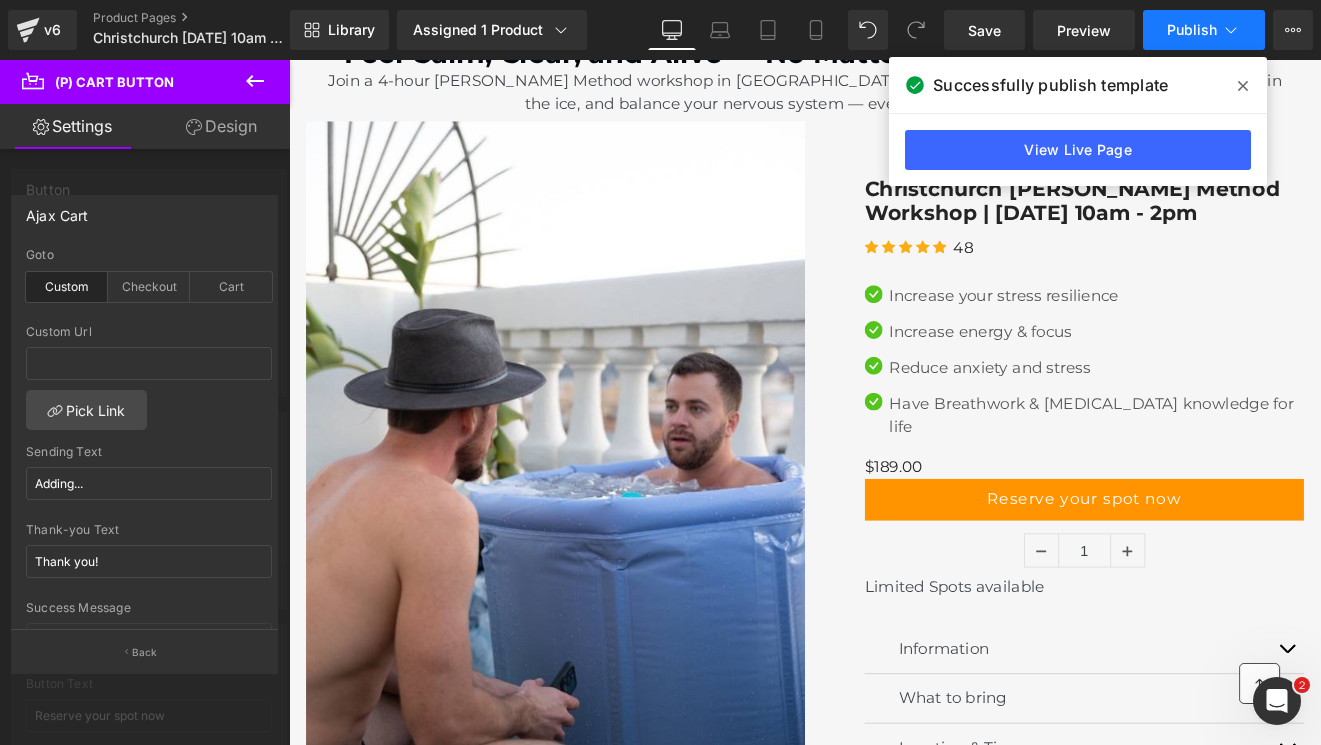 click 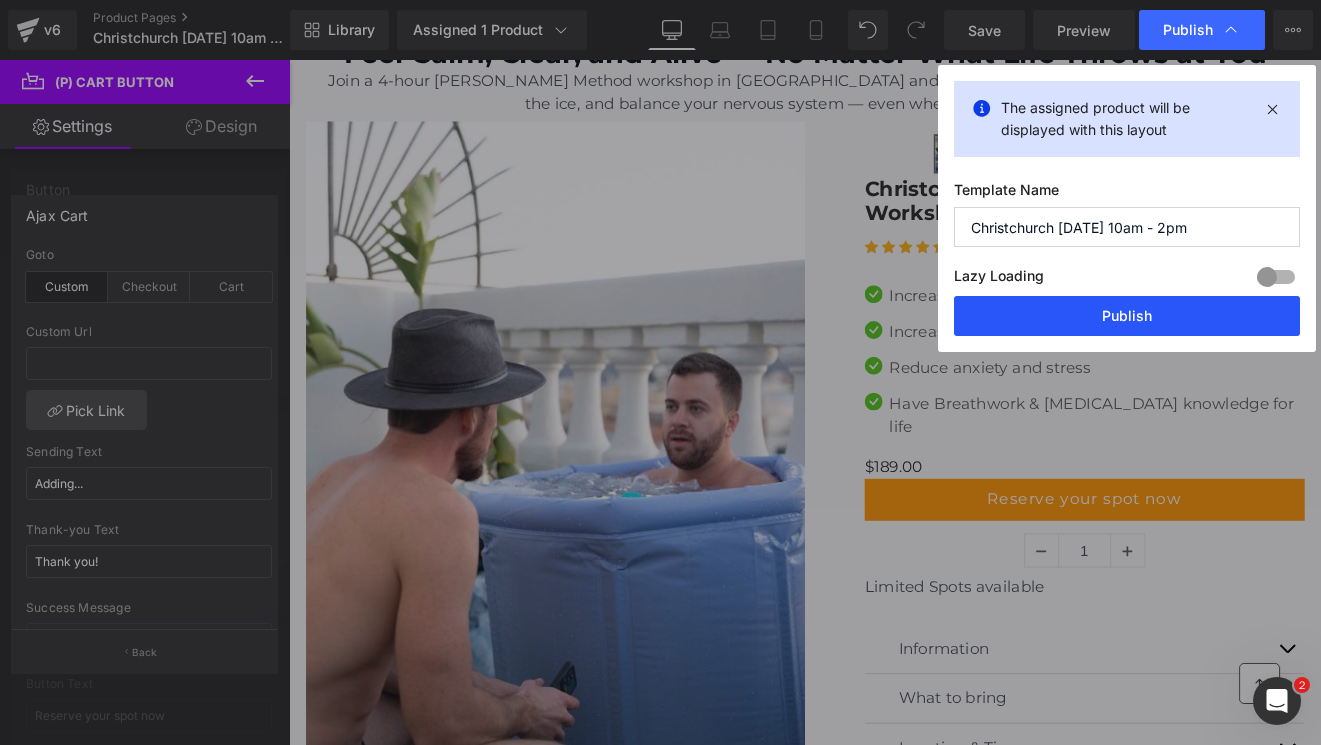 click on "Publish" at bounding box center (1127, 316) 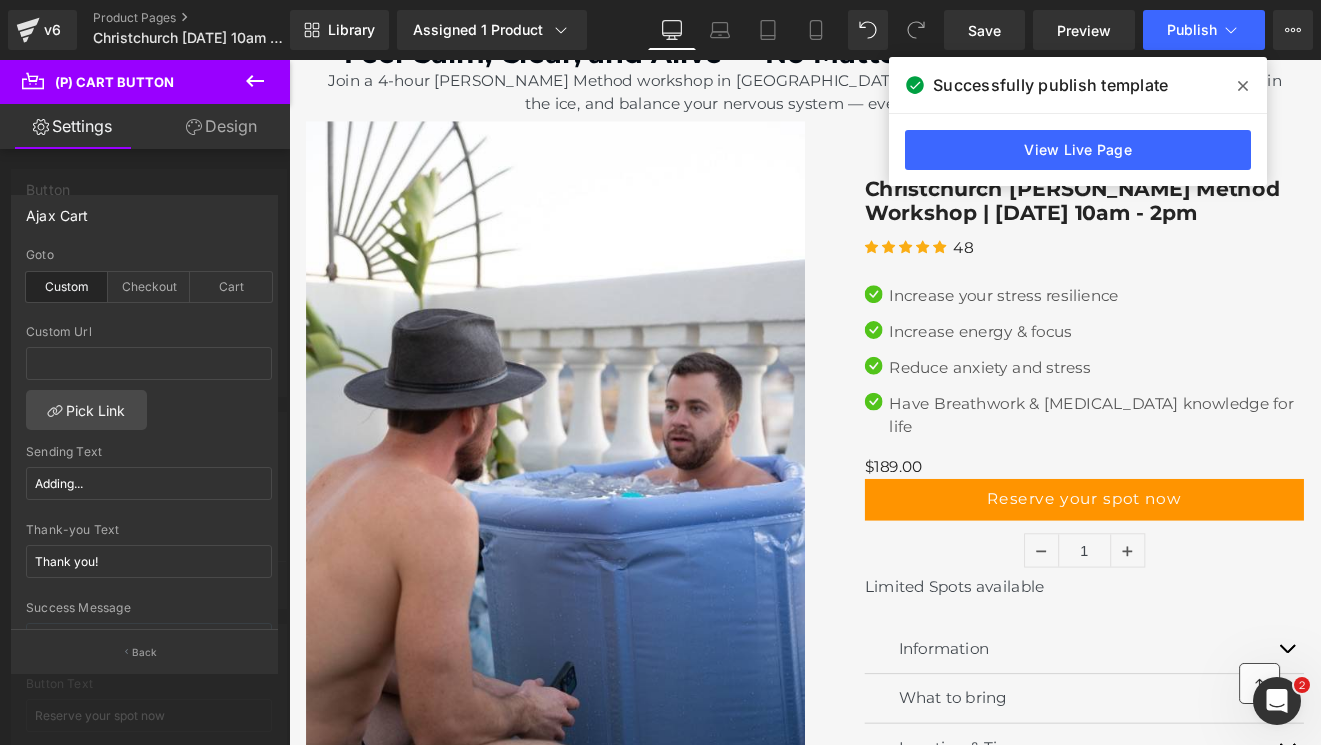 click 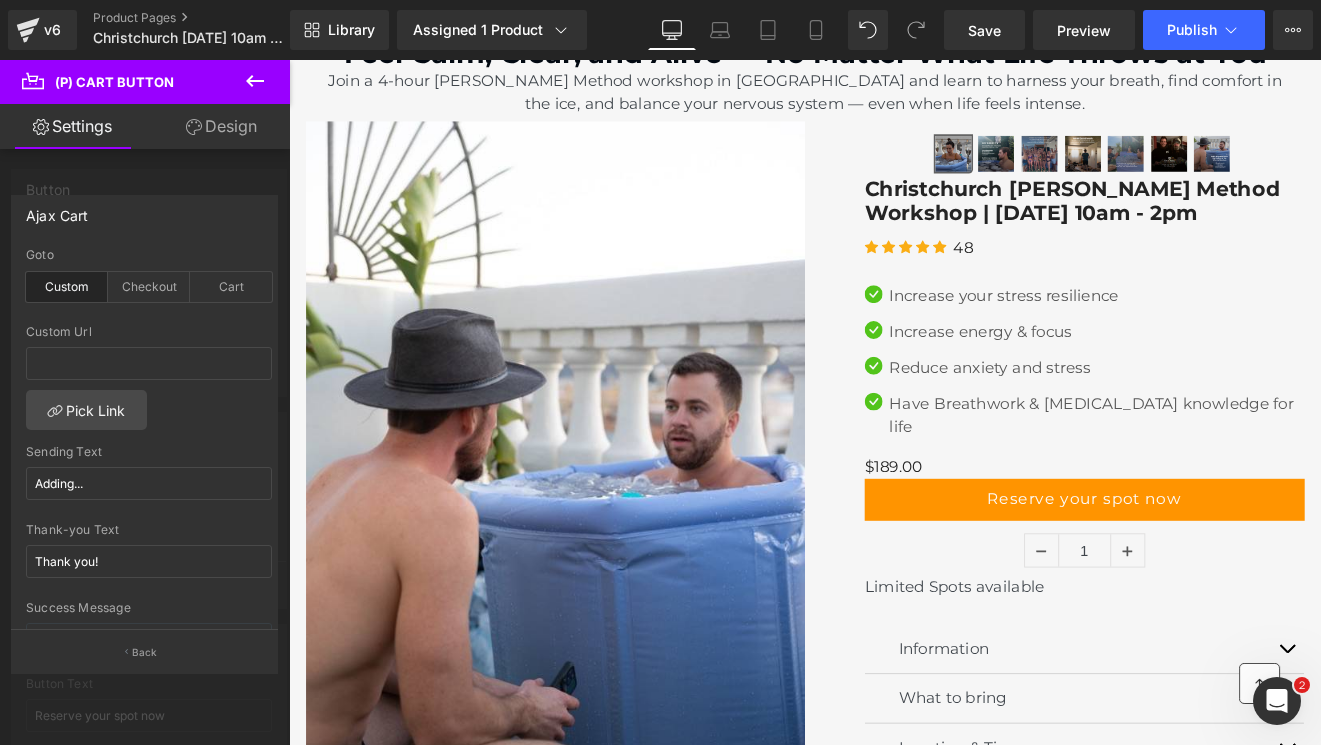 click 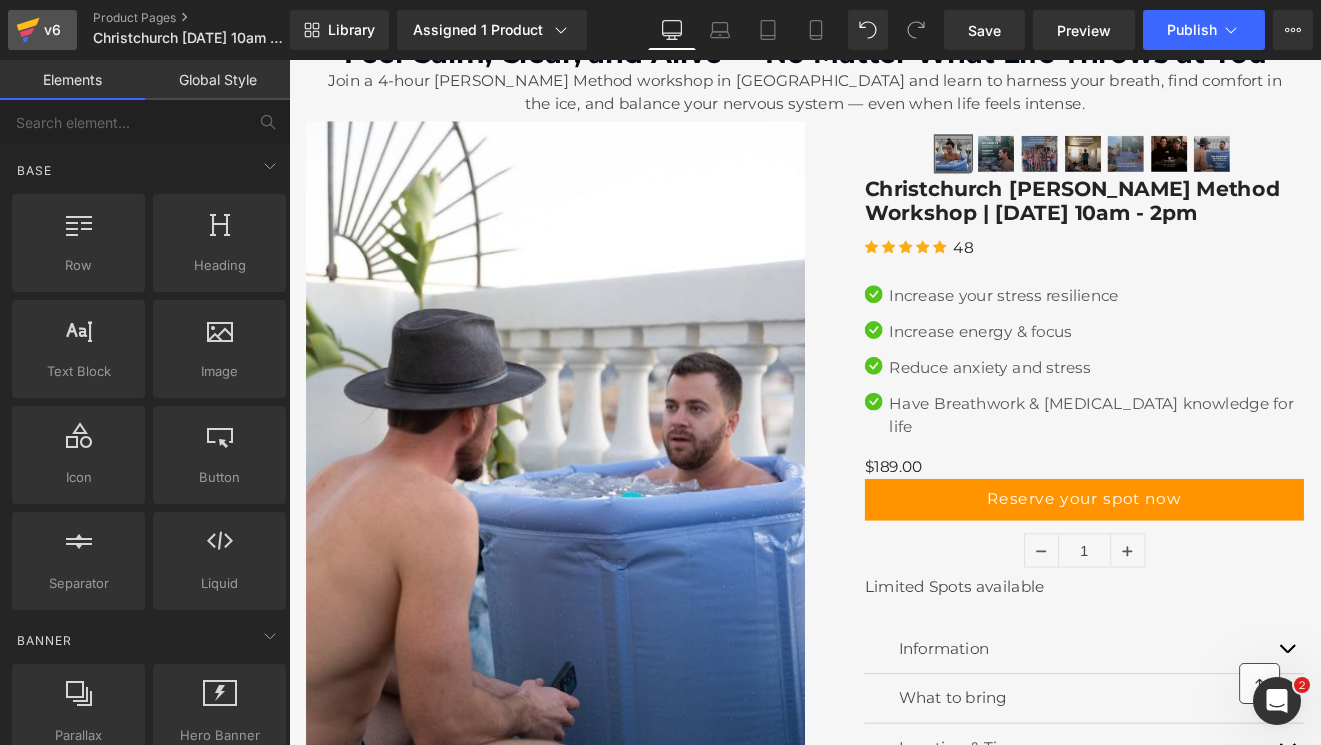 click on "v6" at bounding box center [52, 30] 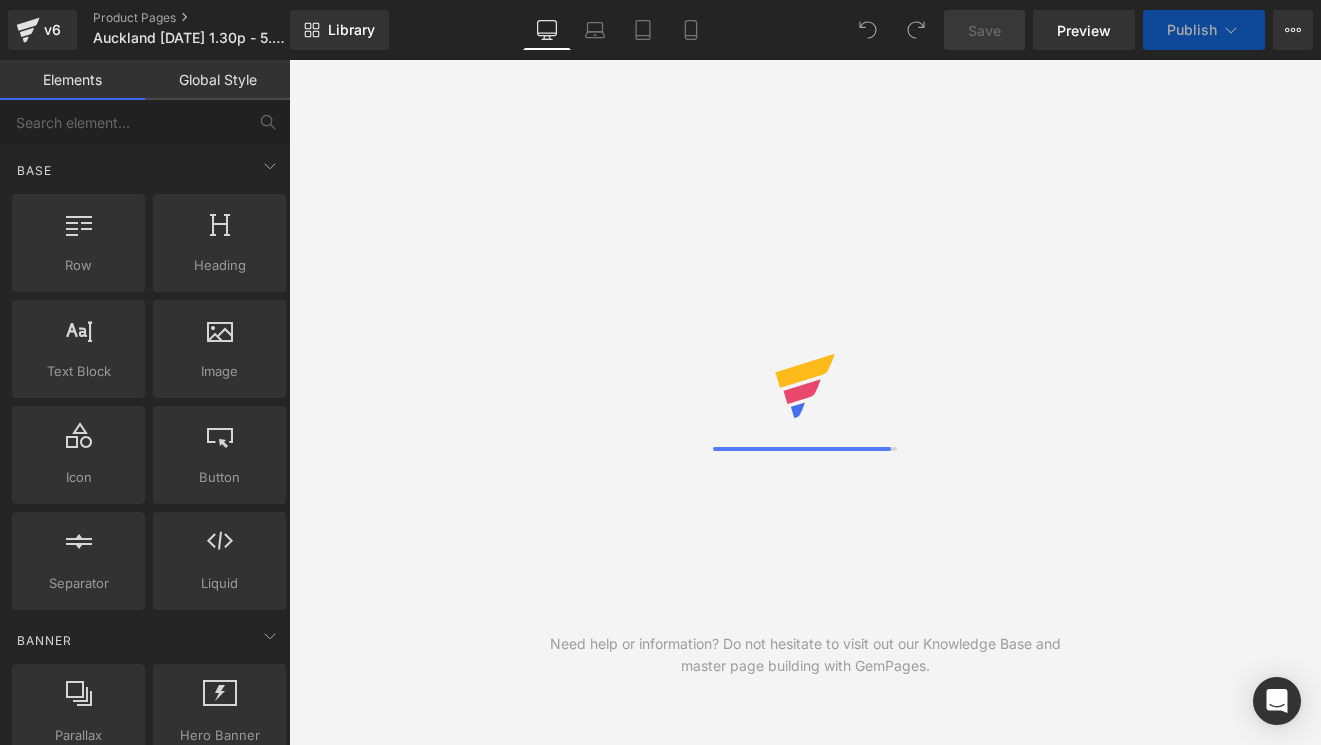 scroll, scrollTop: 0, scrollLeft: 0, axis: both 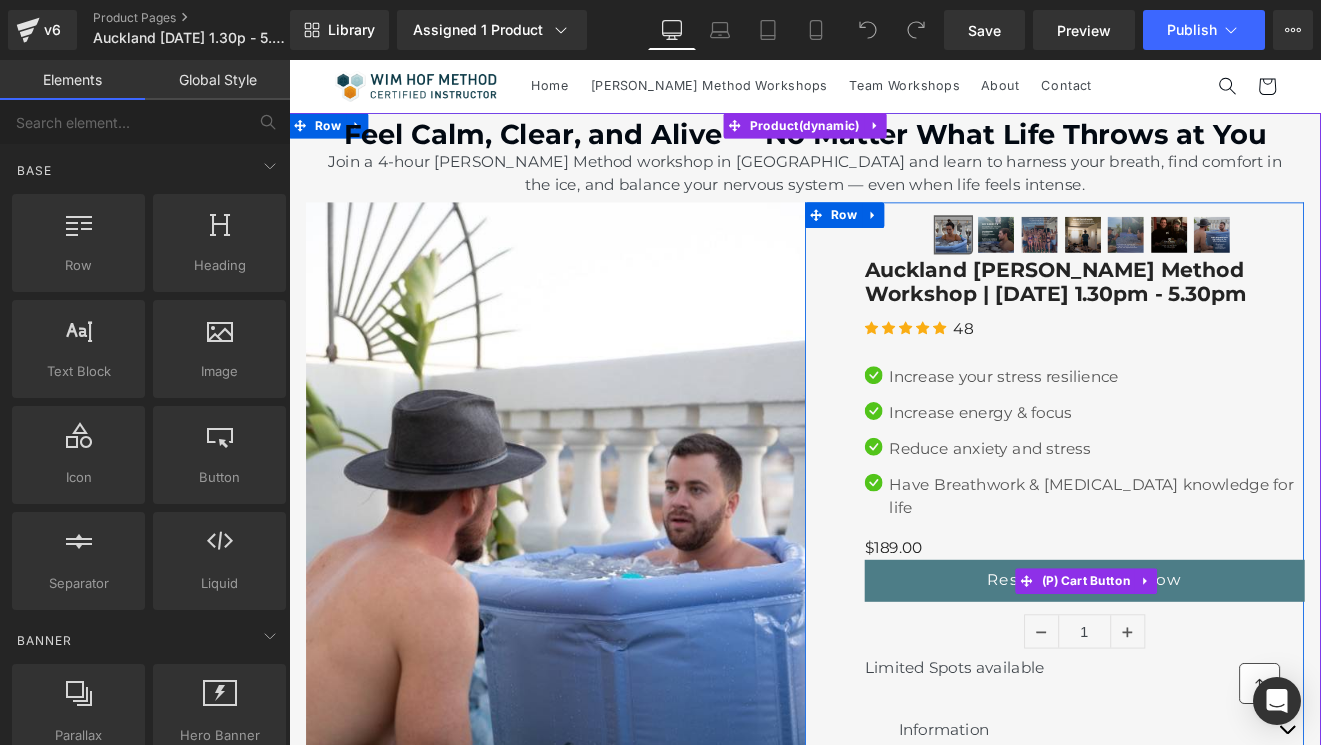 click on "Reserve your spot now" at bounding box center (1221, 670) 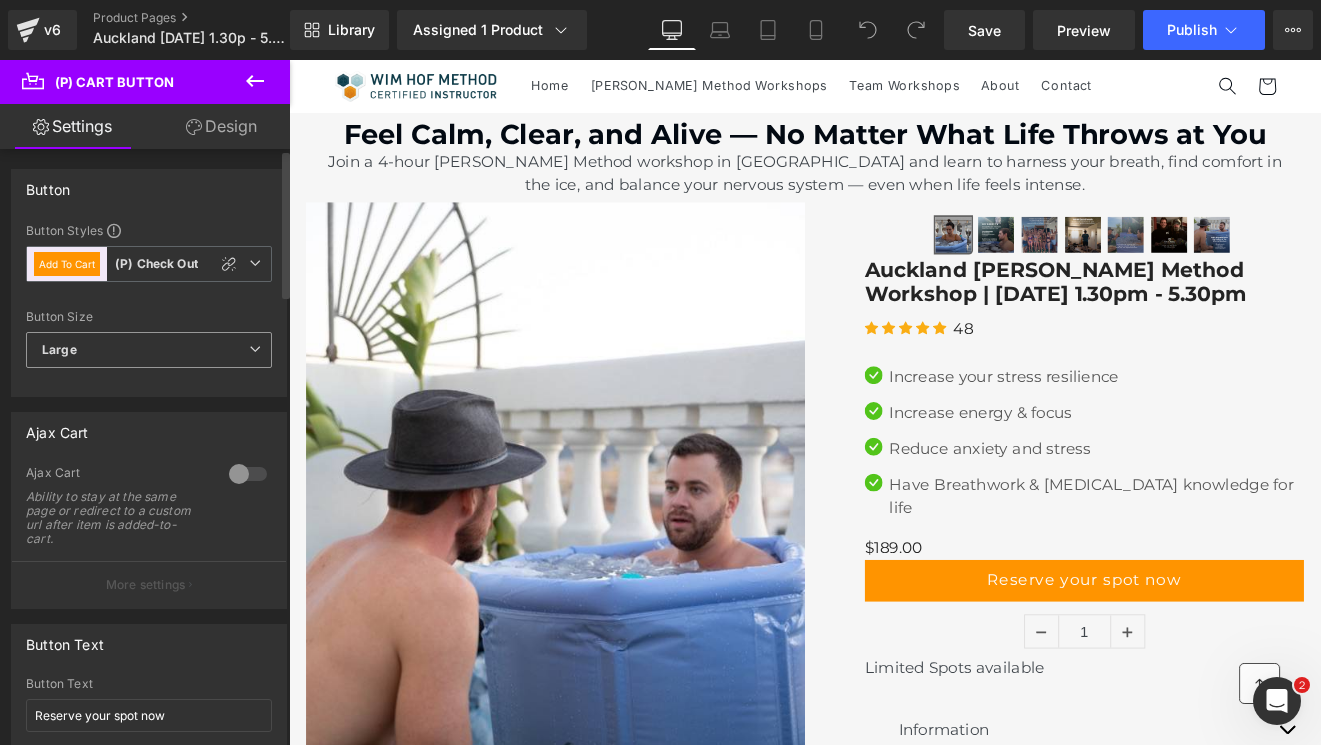 scroll, scrollTop: 0, scrollLeft: 0, axis: both 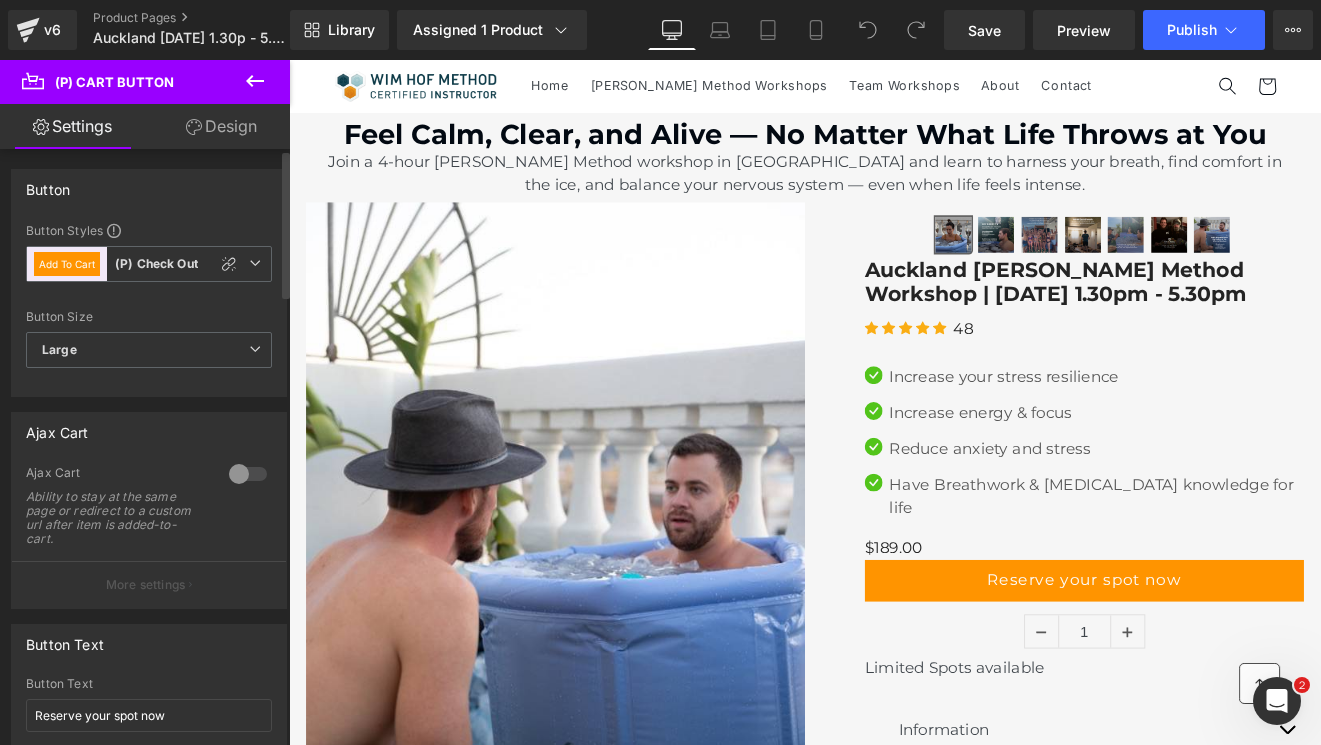 click at bounding box center [248, 474] 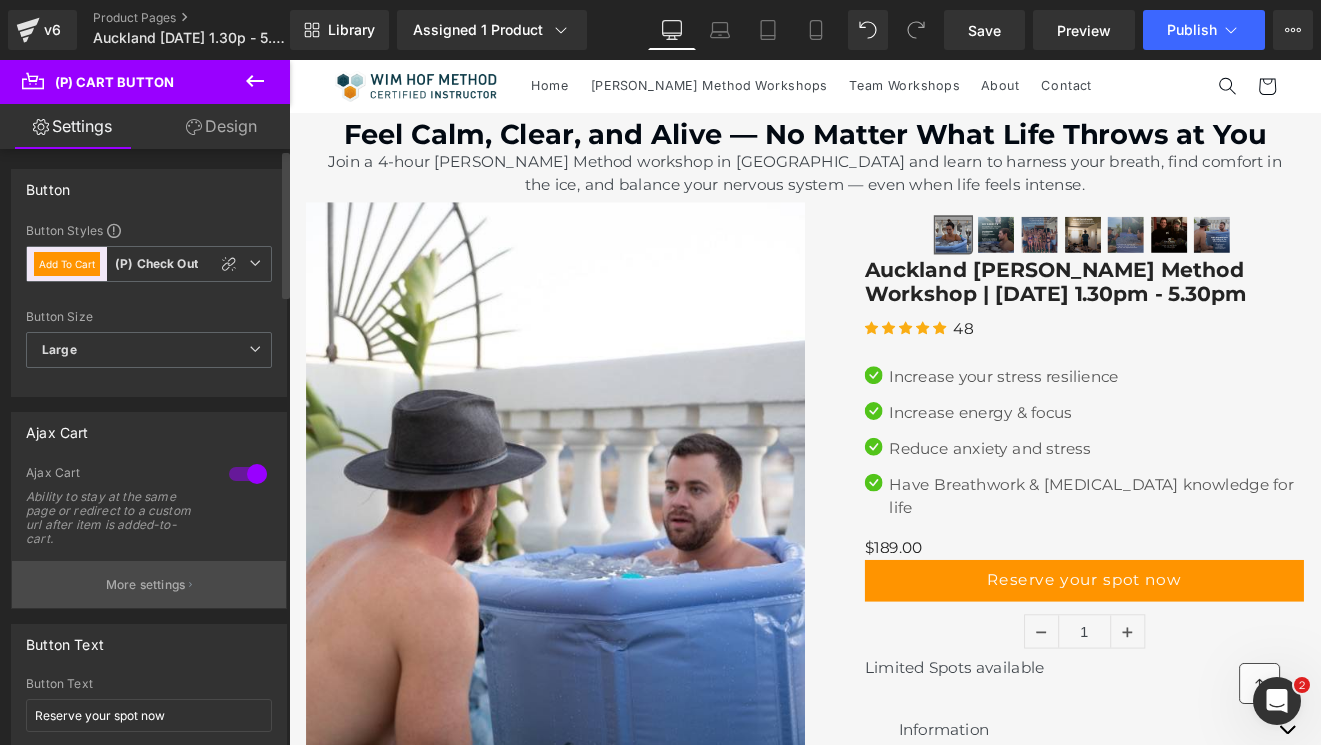 click on "More settings" at bounding box center (146, 585) 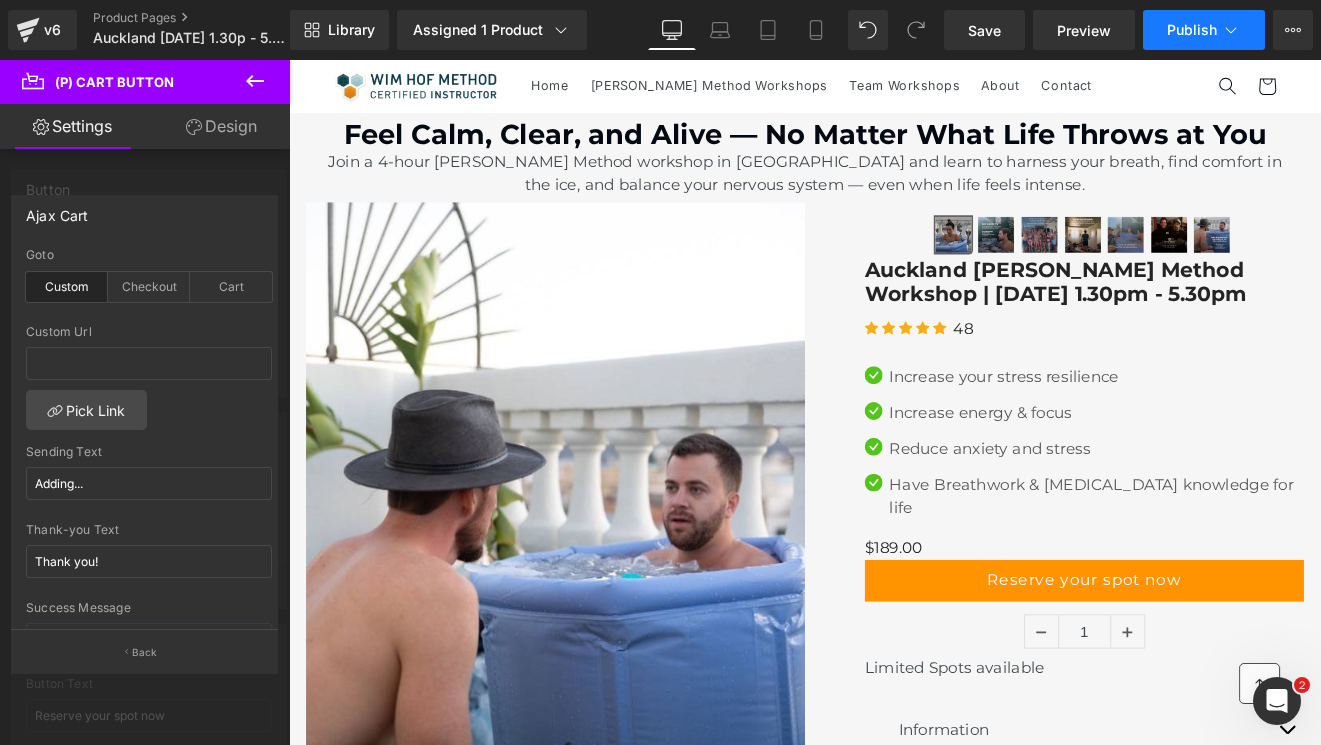click 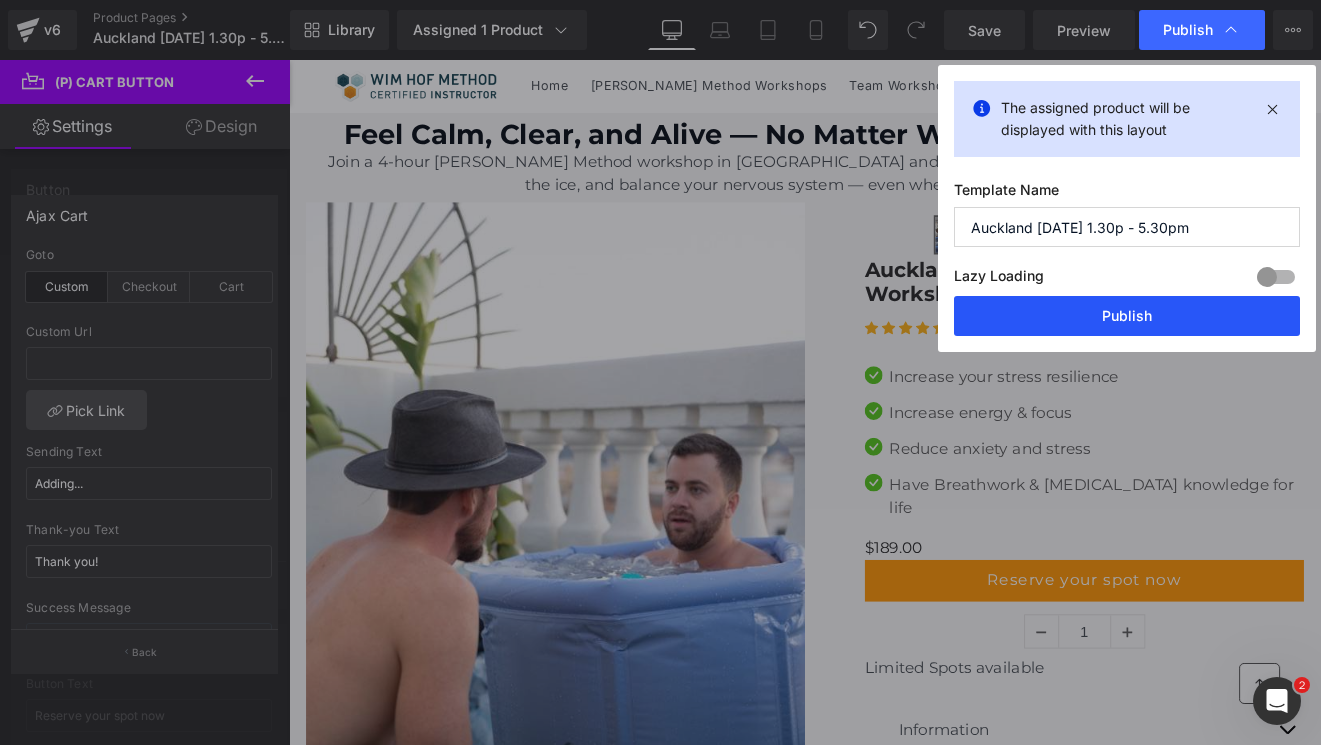 click on "Publish" at bounding box center [1127, 316] 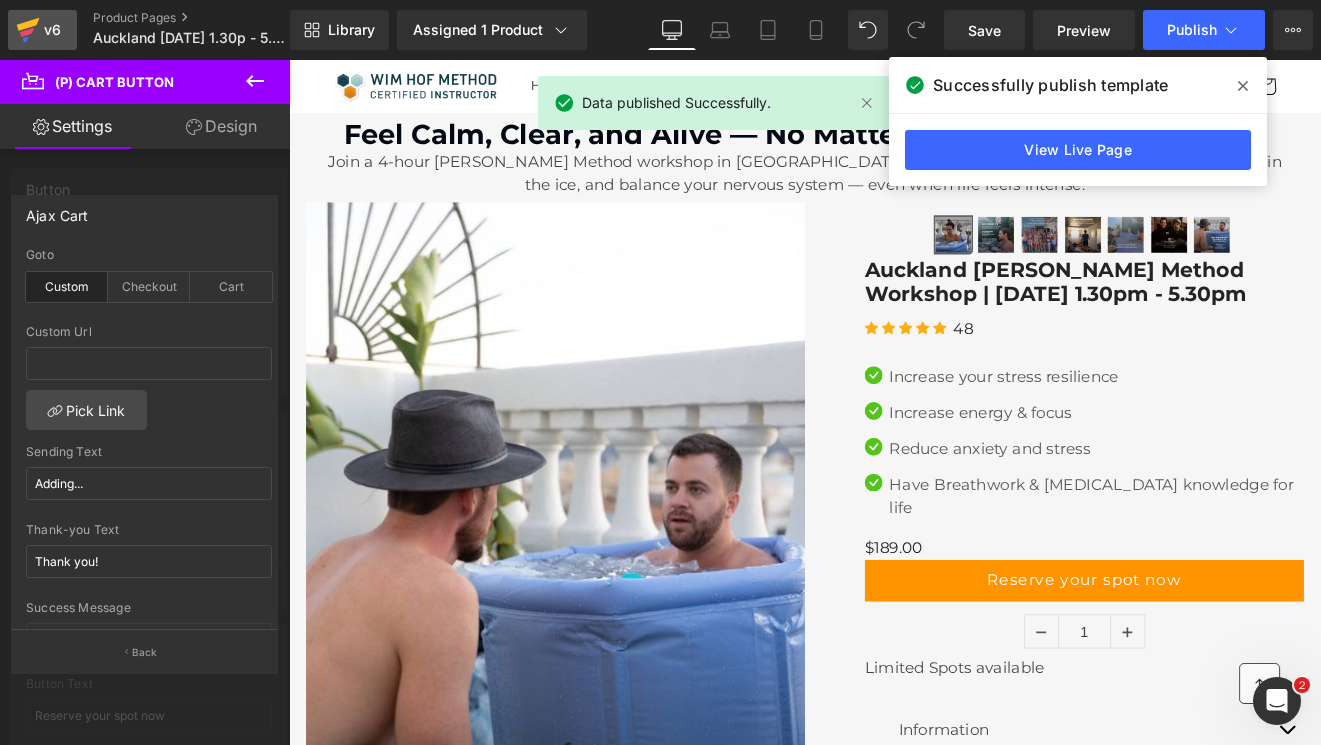 click on "v6" at bounding box center (52, 30) 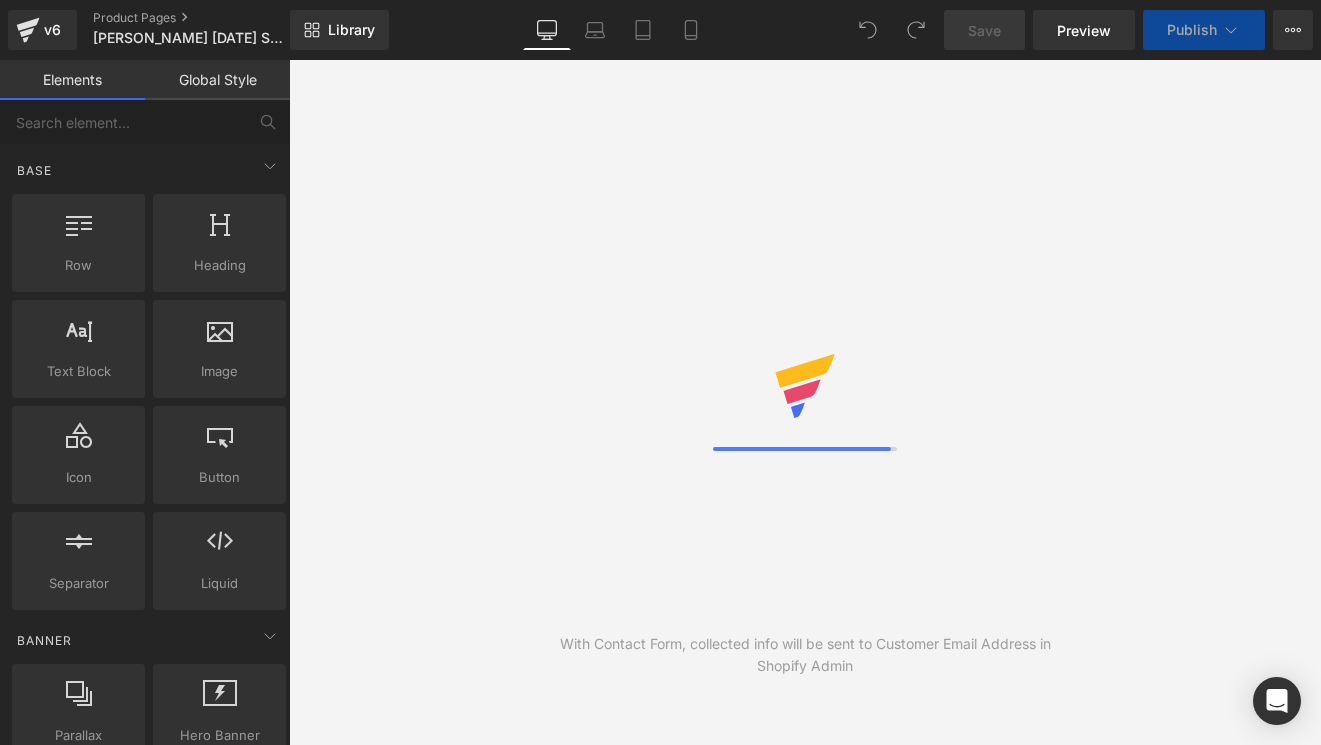 scroll, scrollTop: 0, scrollLeft: 0, axis: both 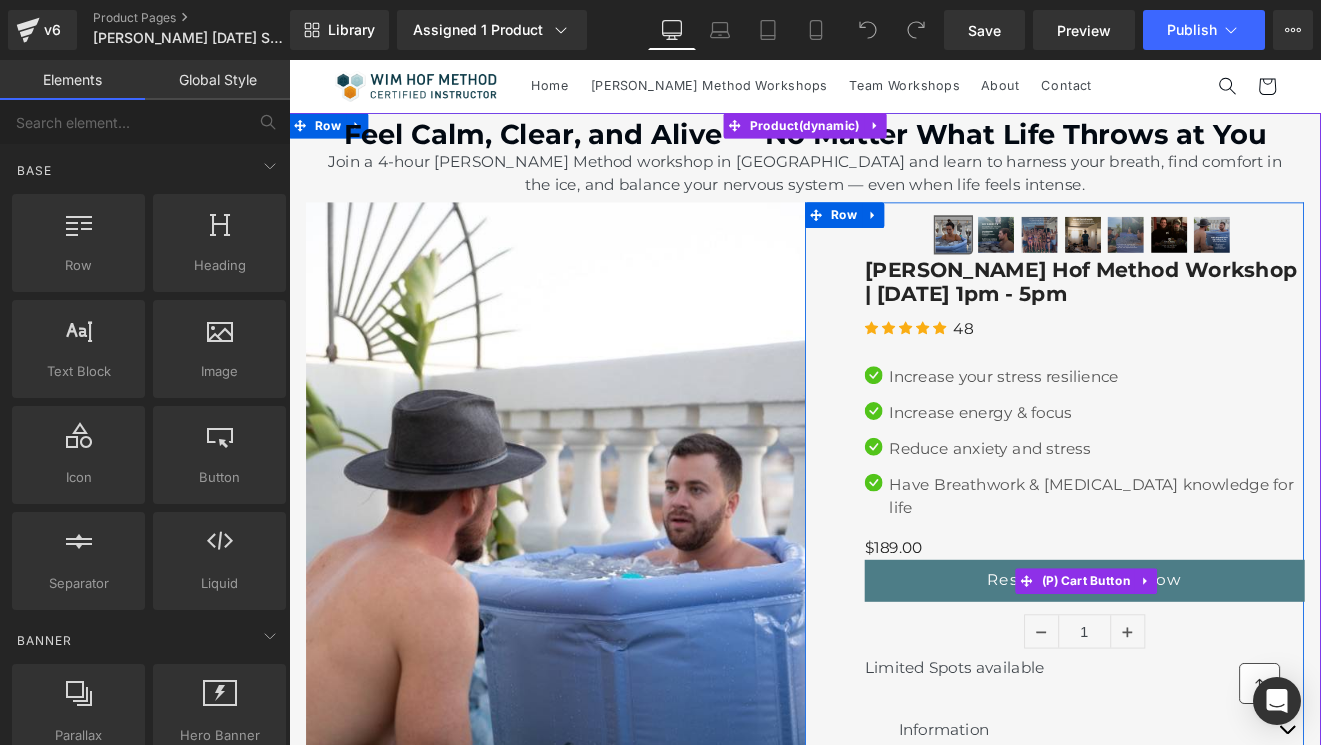 click on "Reserve your spot now" at bounding box center (1221, 670) 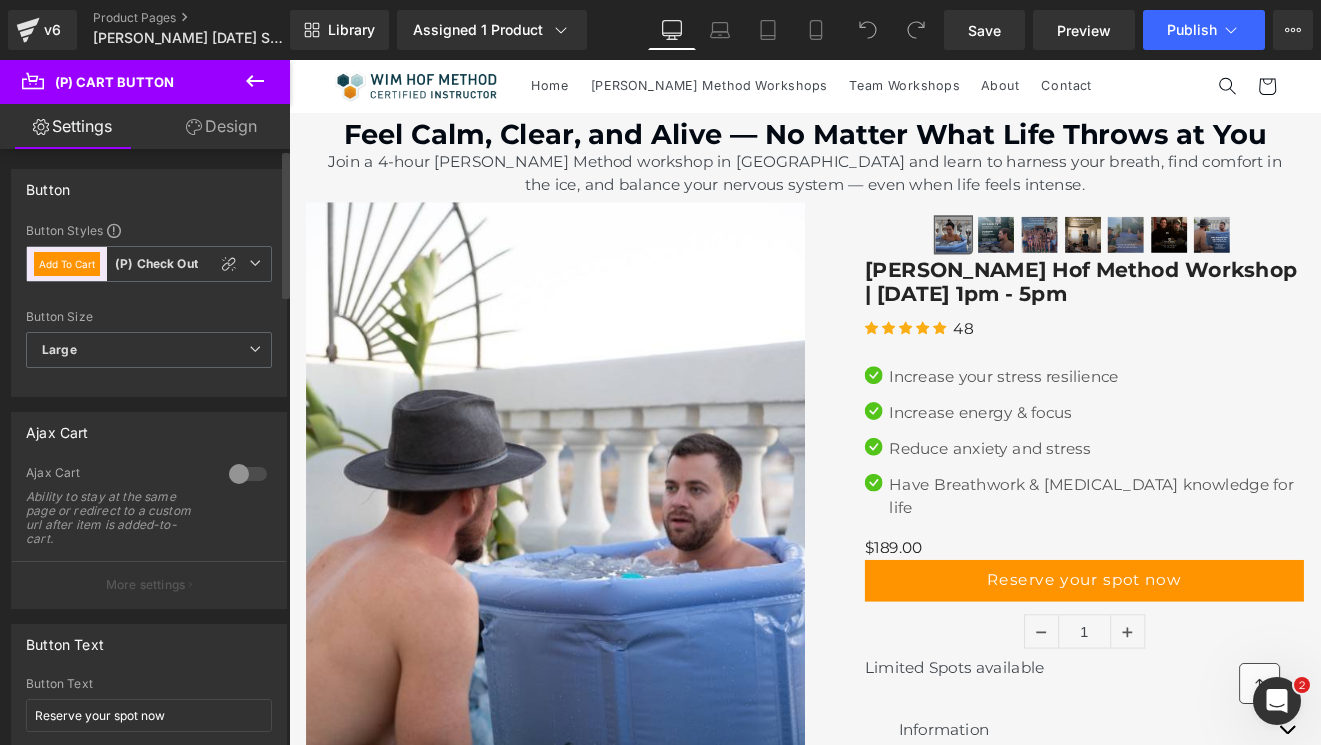scroll, scrollTop: 0, scrollLeft: 0, axis: both 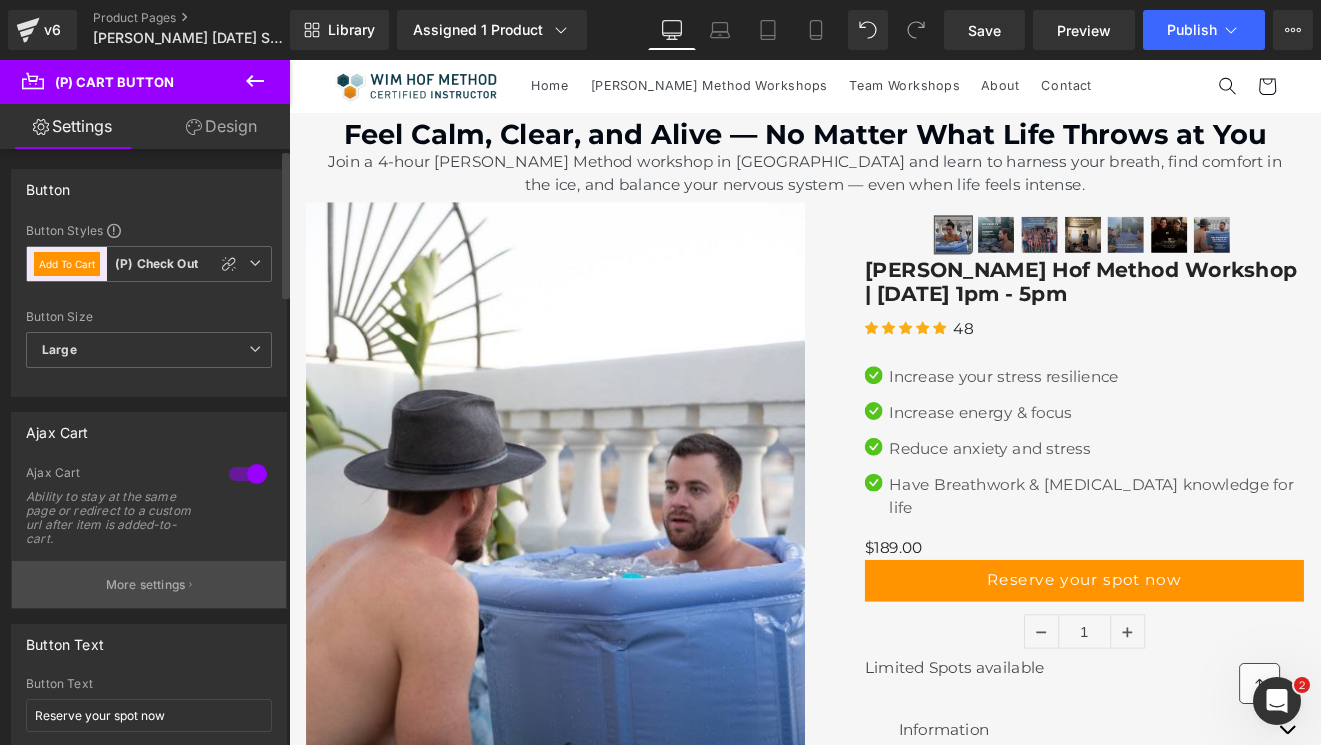click on "More settings" at bounding box center (146, 585) 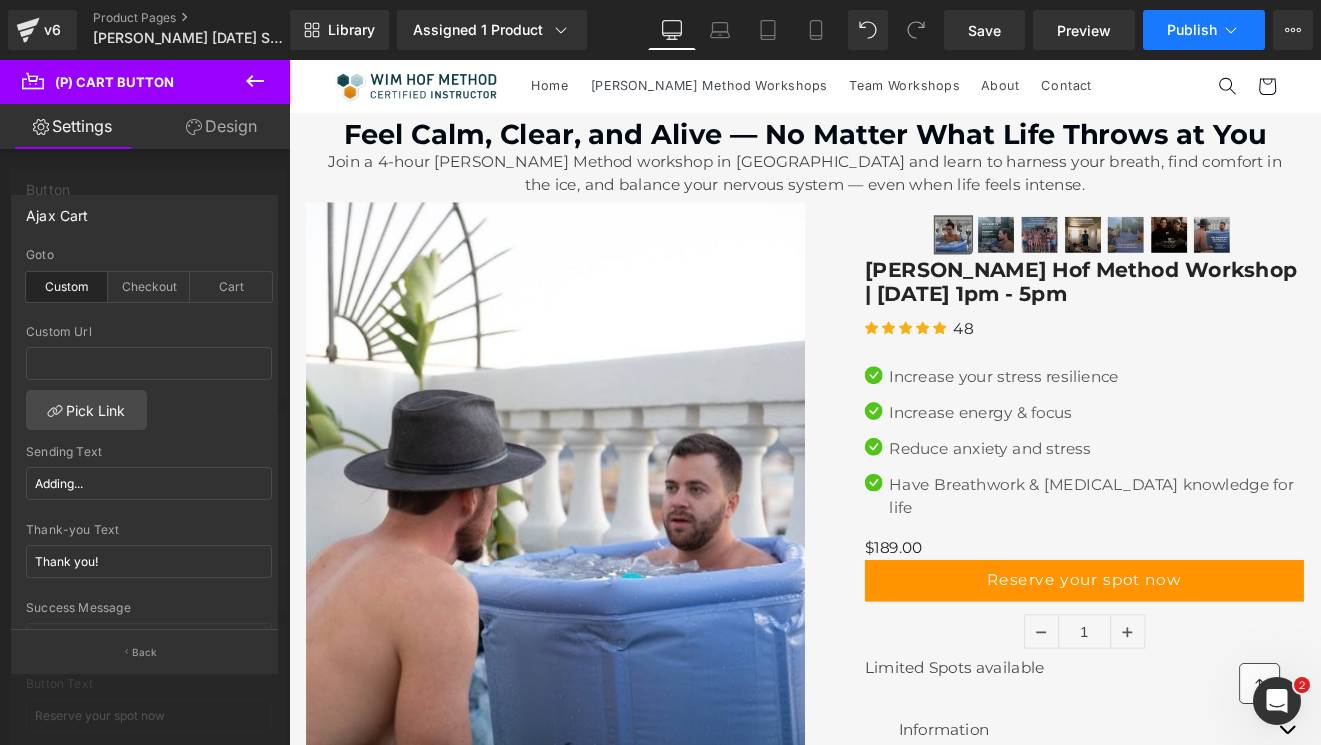 click 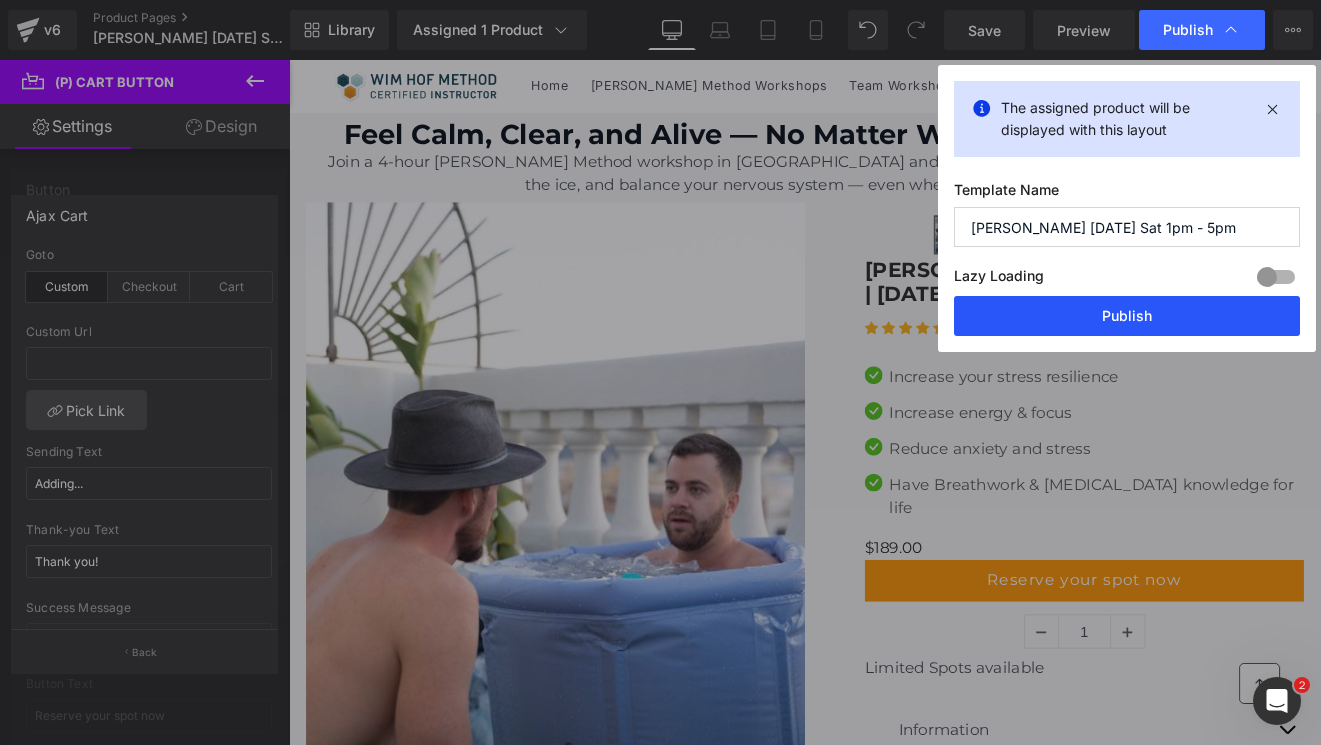 click on "Publish" at bounding box center (1127, 316) 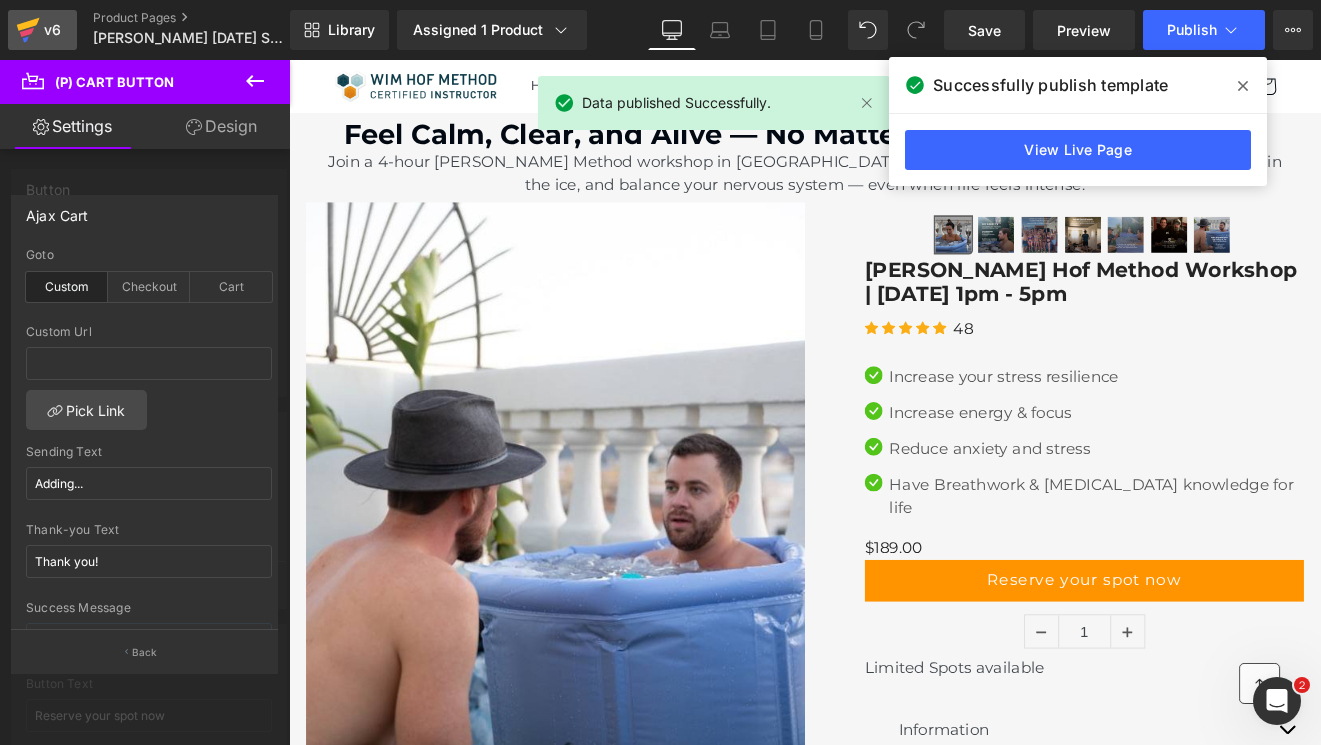 click 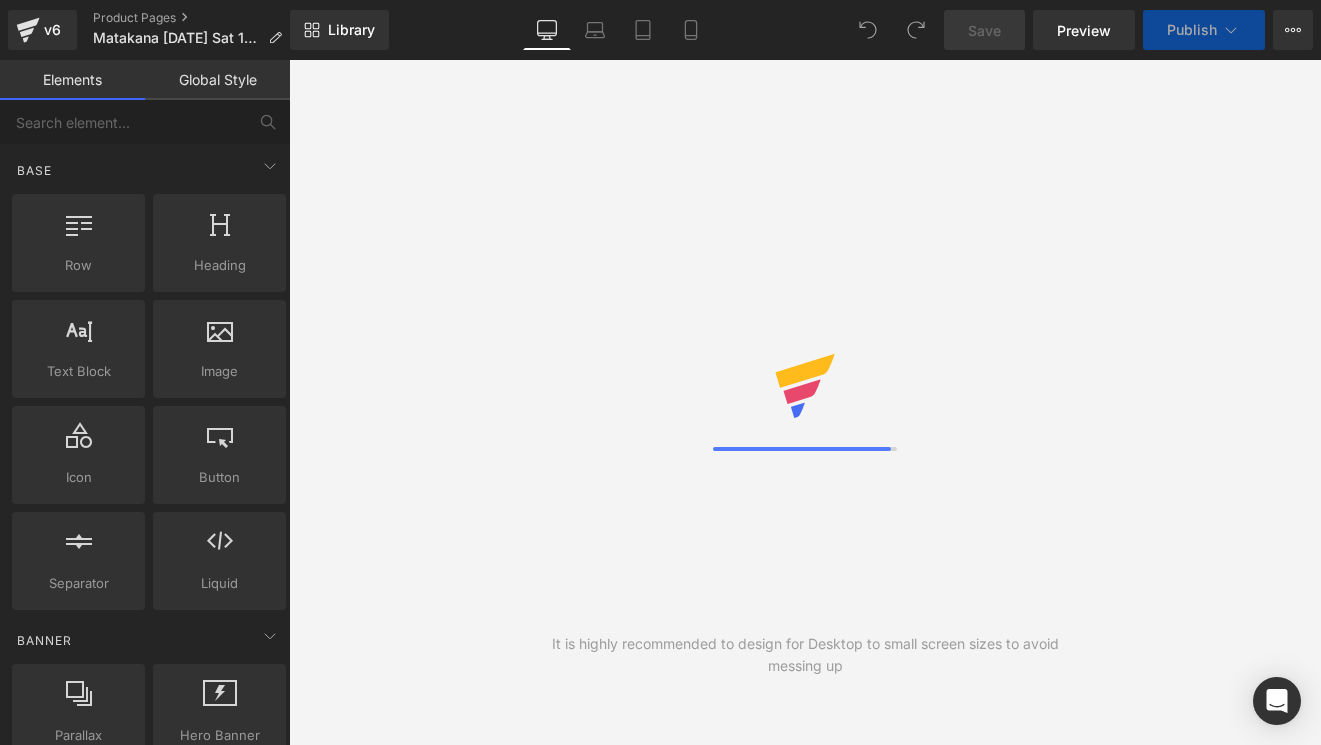 scroll, scrollTop: 0, scrollLeft: 0, axis: both 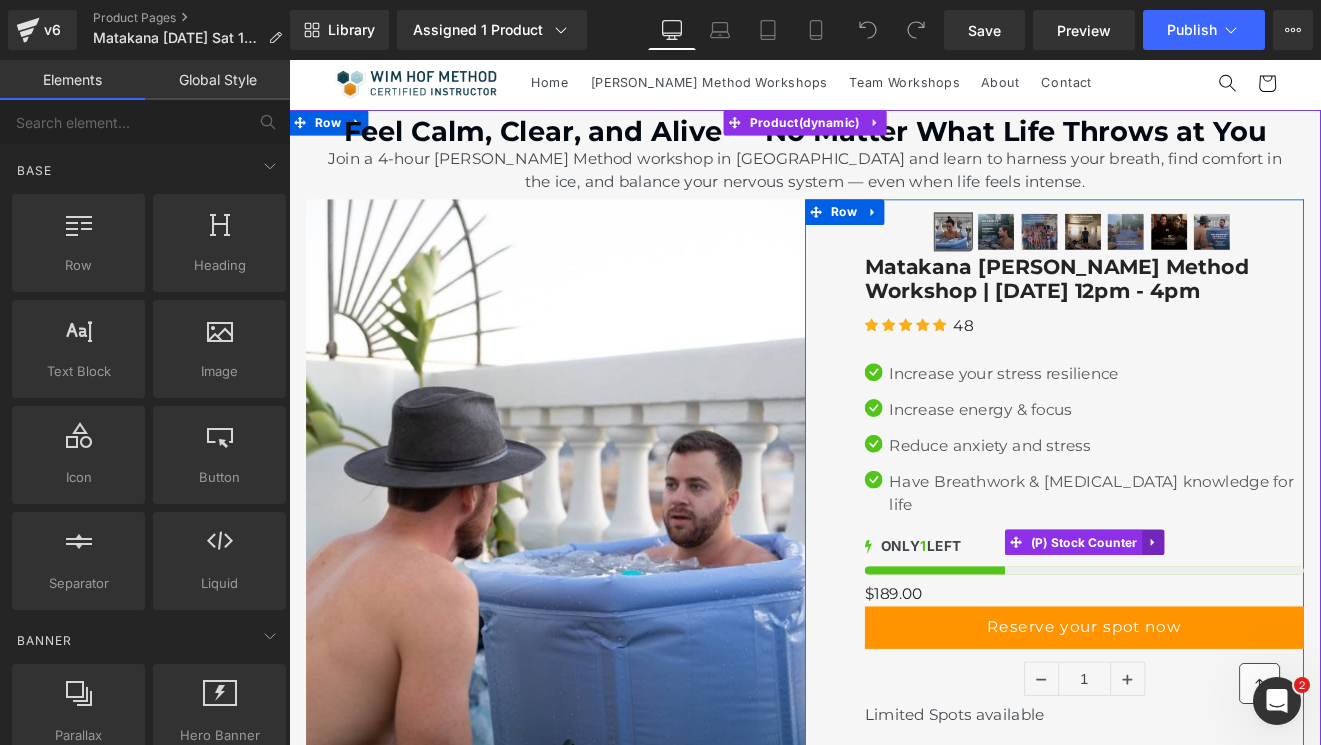 click 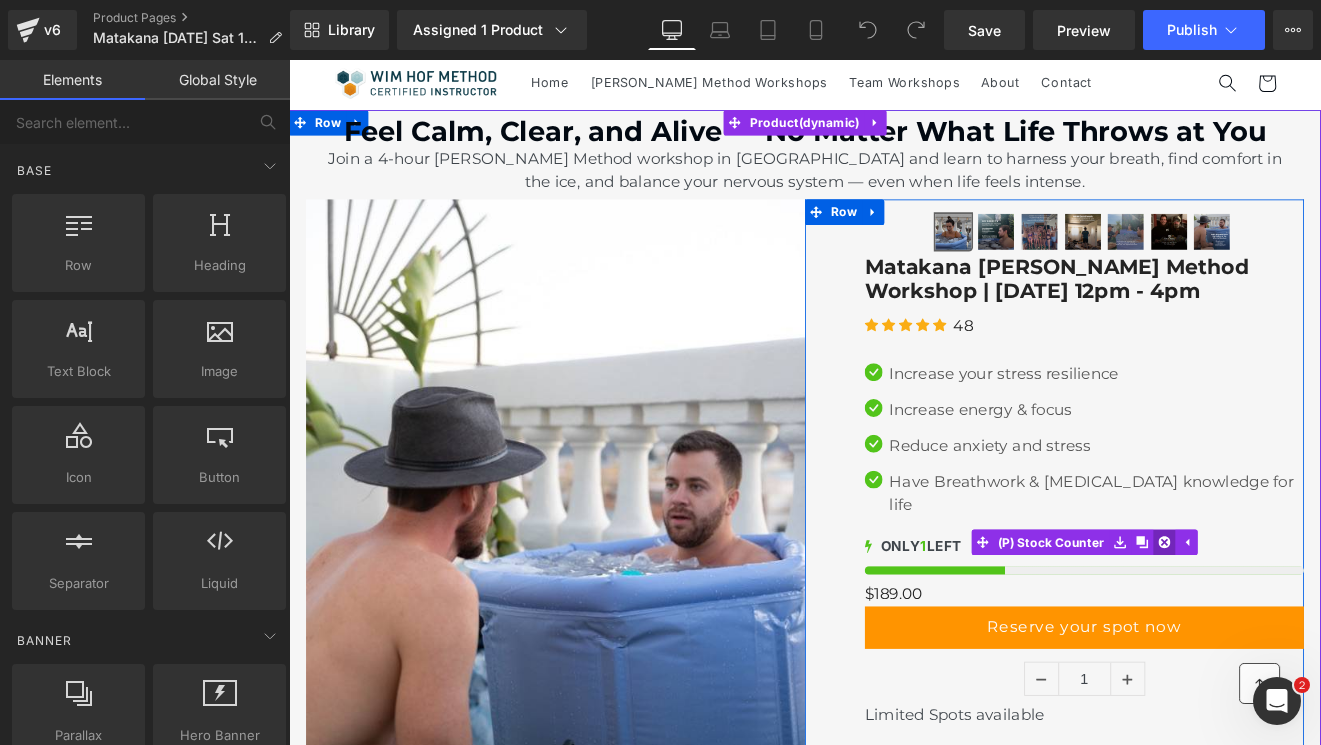 click 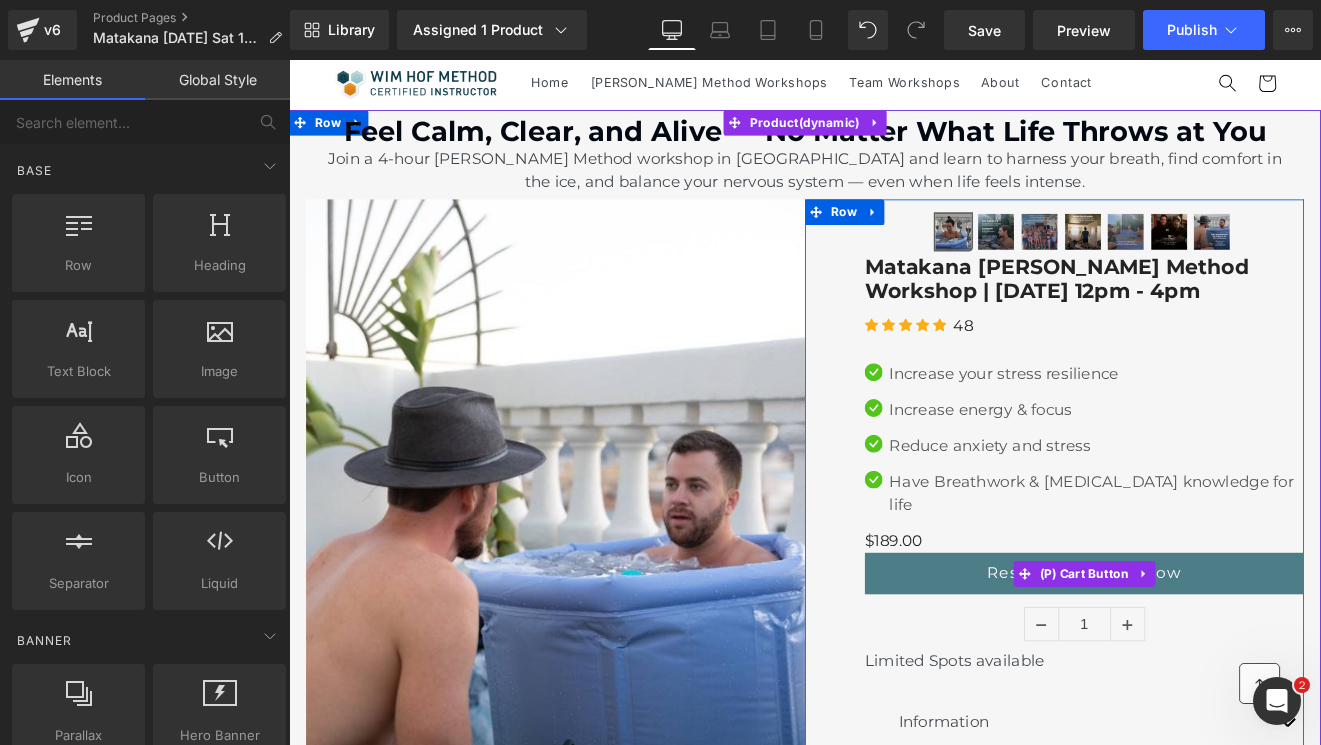 click on "Reserve your spot now" at bounding box center [1221, 662] 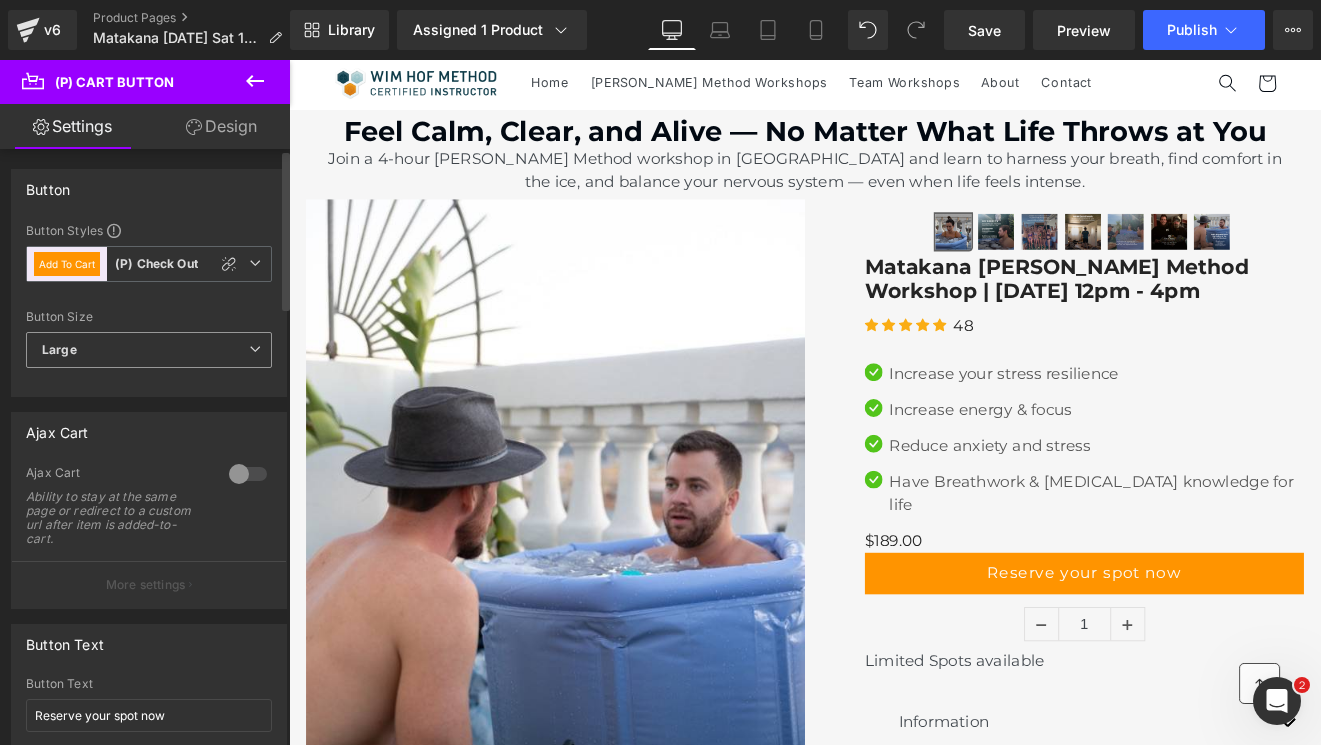 click on "Large" at bounding box center (149, 350) 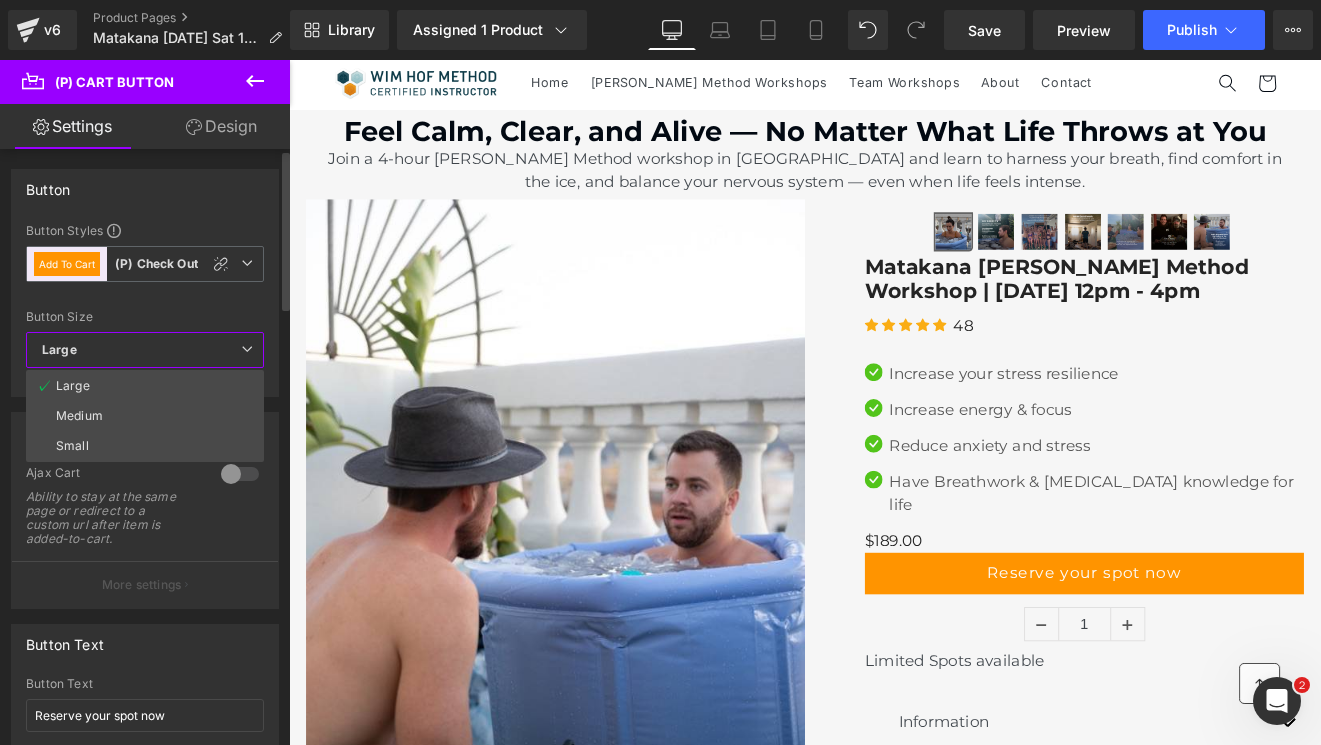 click on "Large" at bounding box center [145, 350] 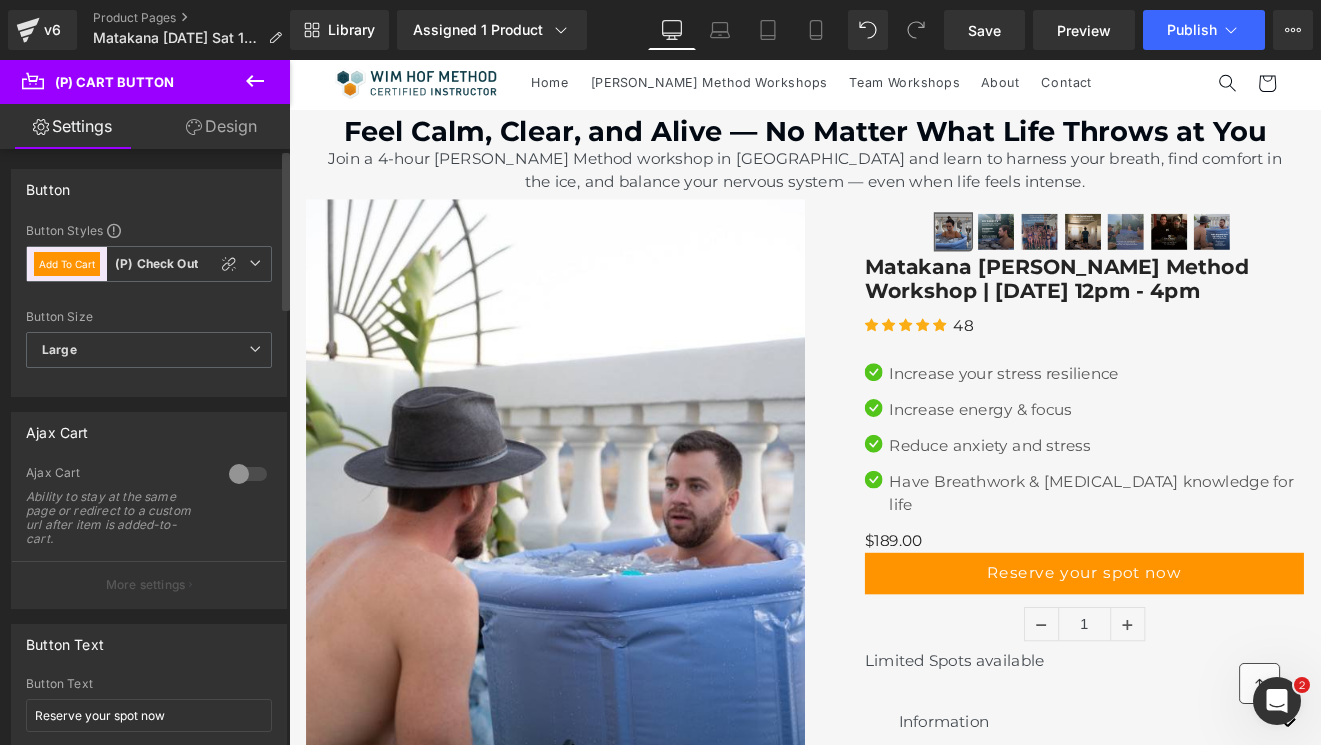 click on "Ajax Cart 0 Ajax Cart Ability to stay at the same page or redirect to a custom url after item is added-to-cart. More settings" at bounding box center (149, 510) 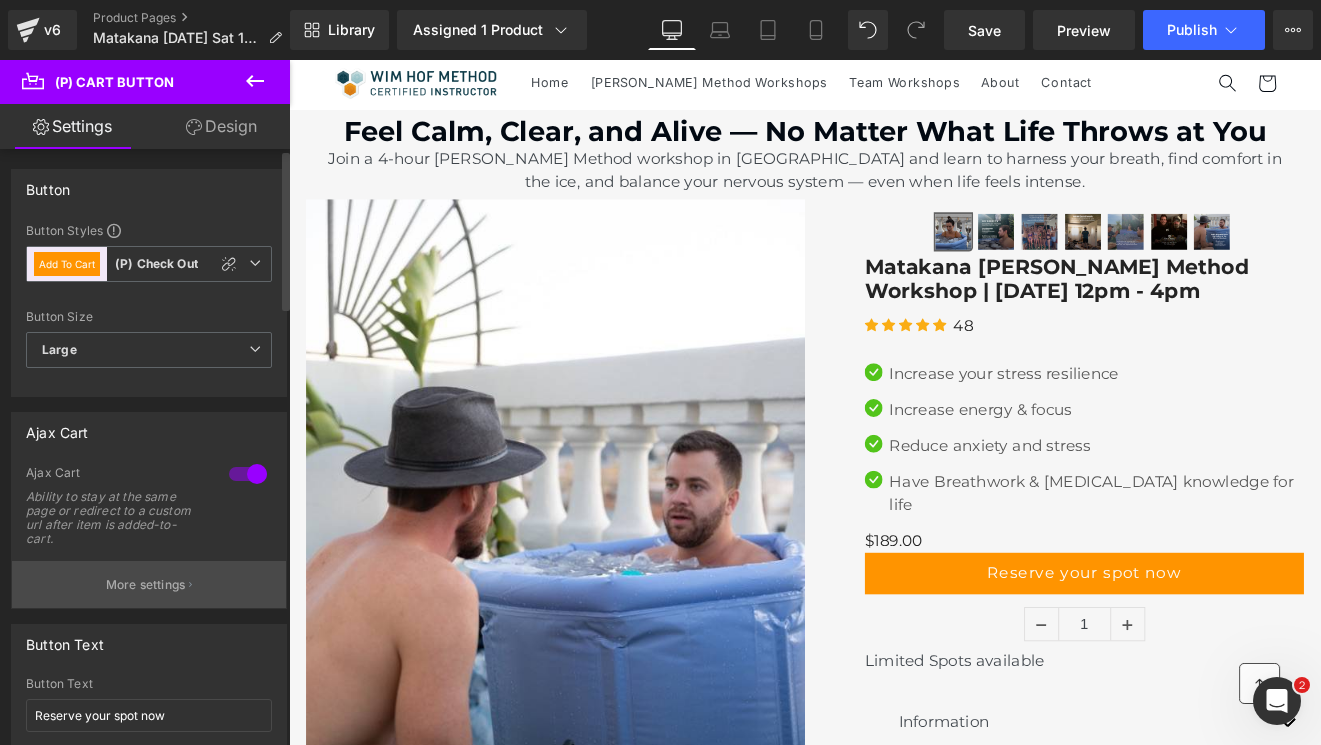 click on "More settings" at bounding box center [146, 585] 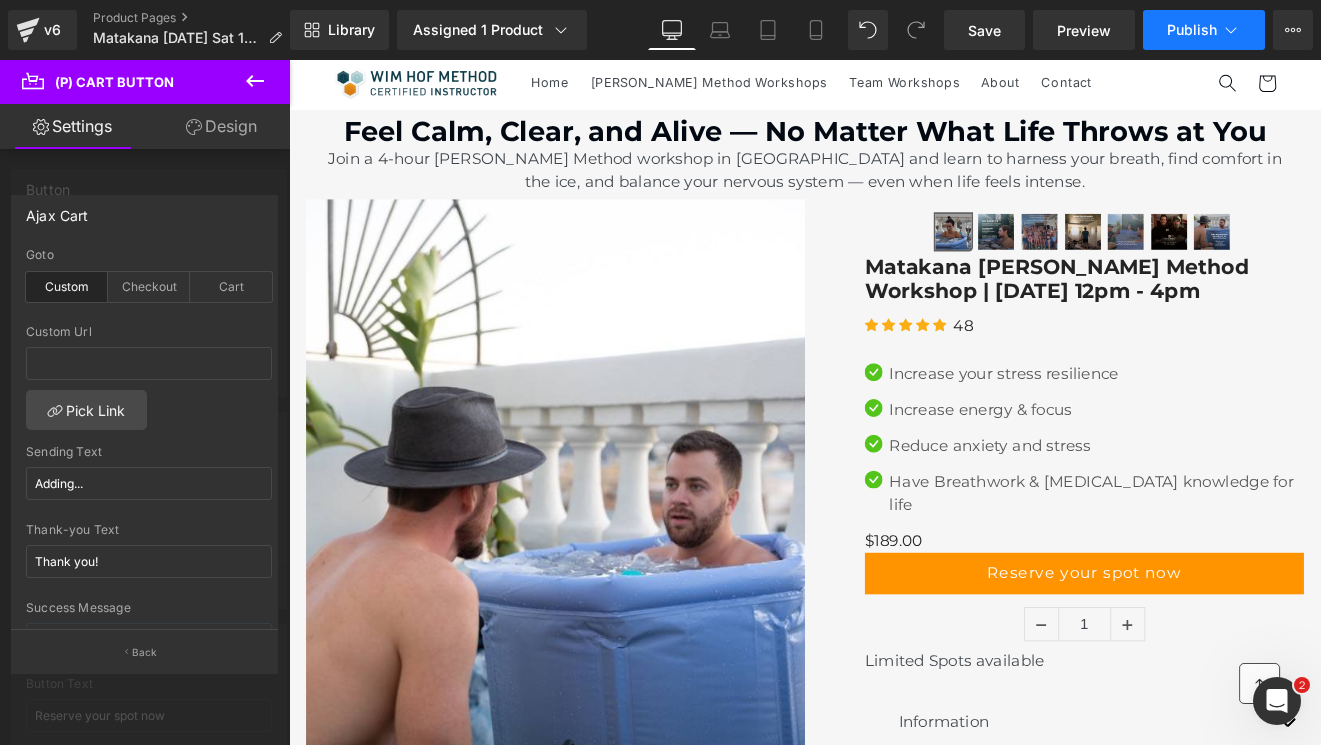 click on "Publish" at bounding box center [1204, 30] 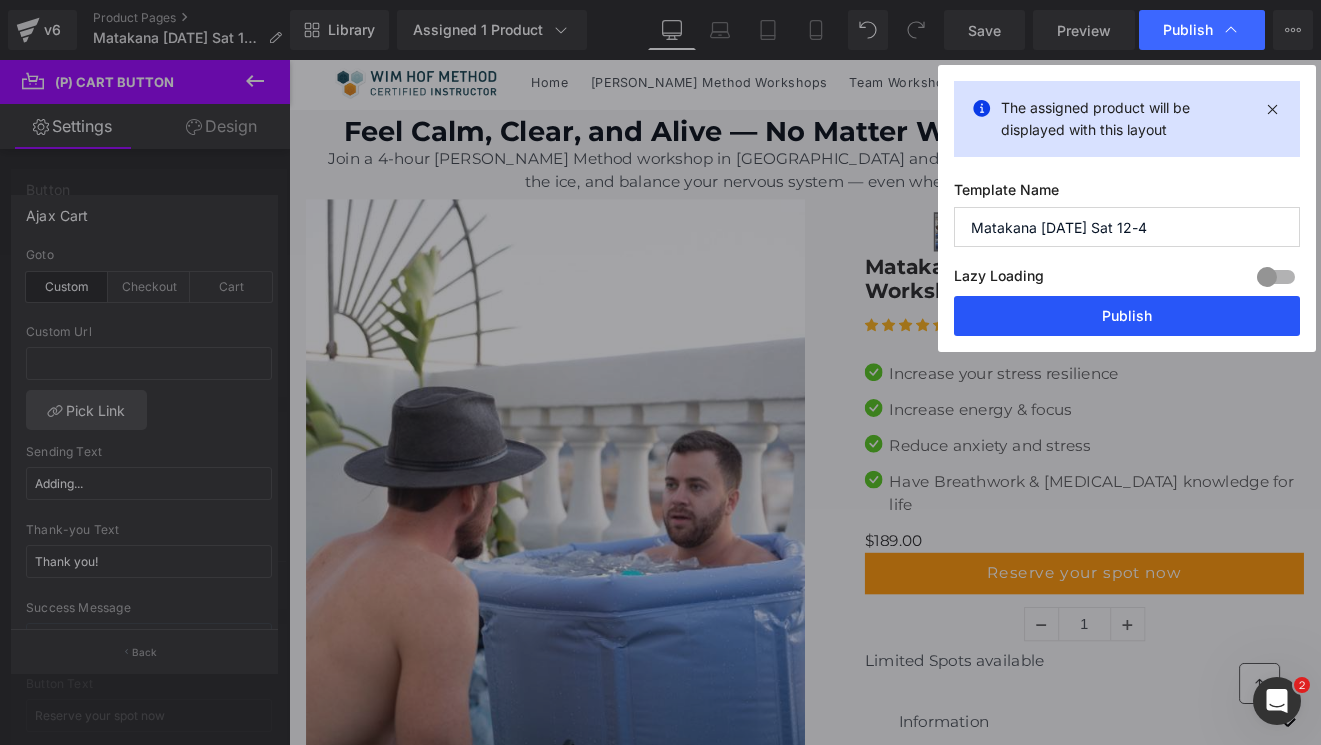 click on "Publish" at bounding box center (1127, 316) 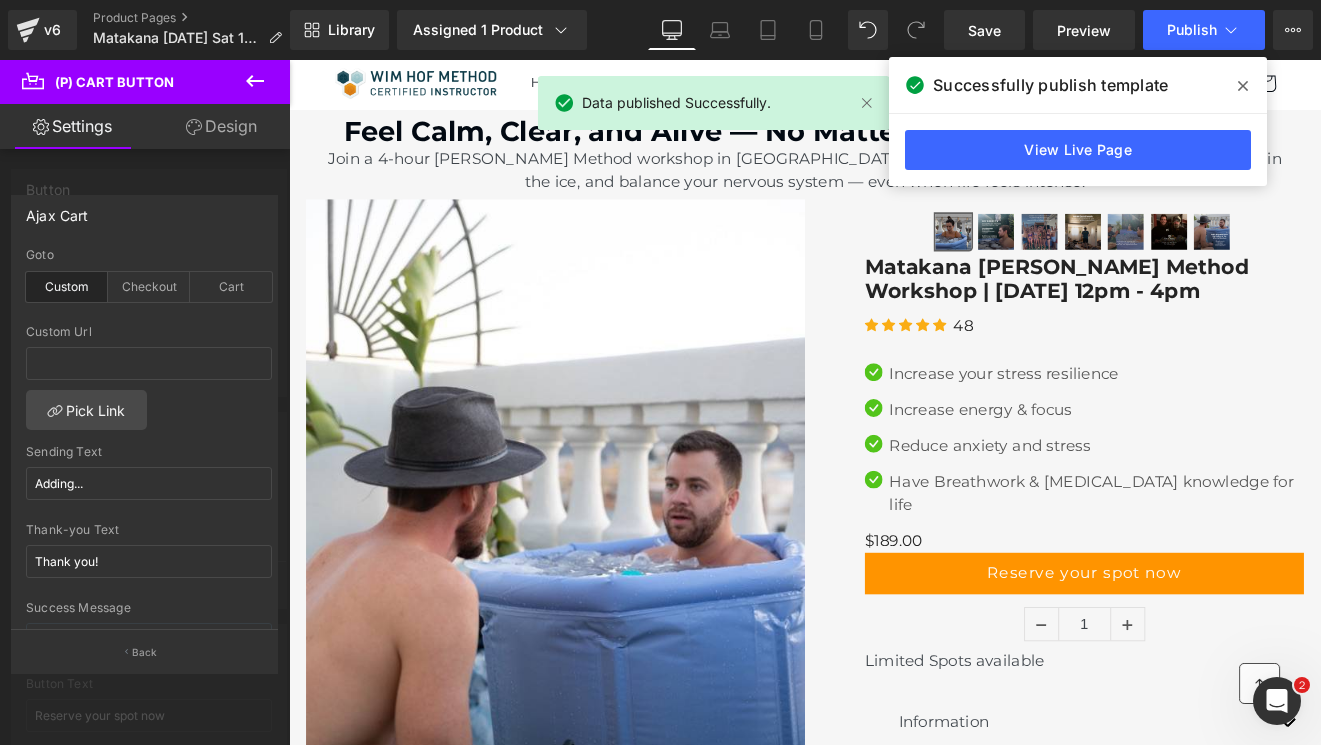 click at bounding box center [1243, 86] 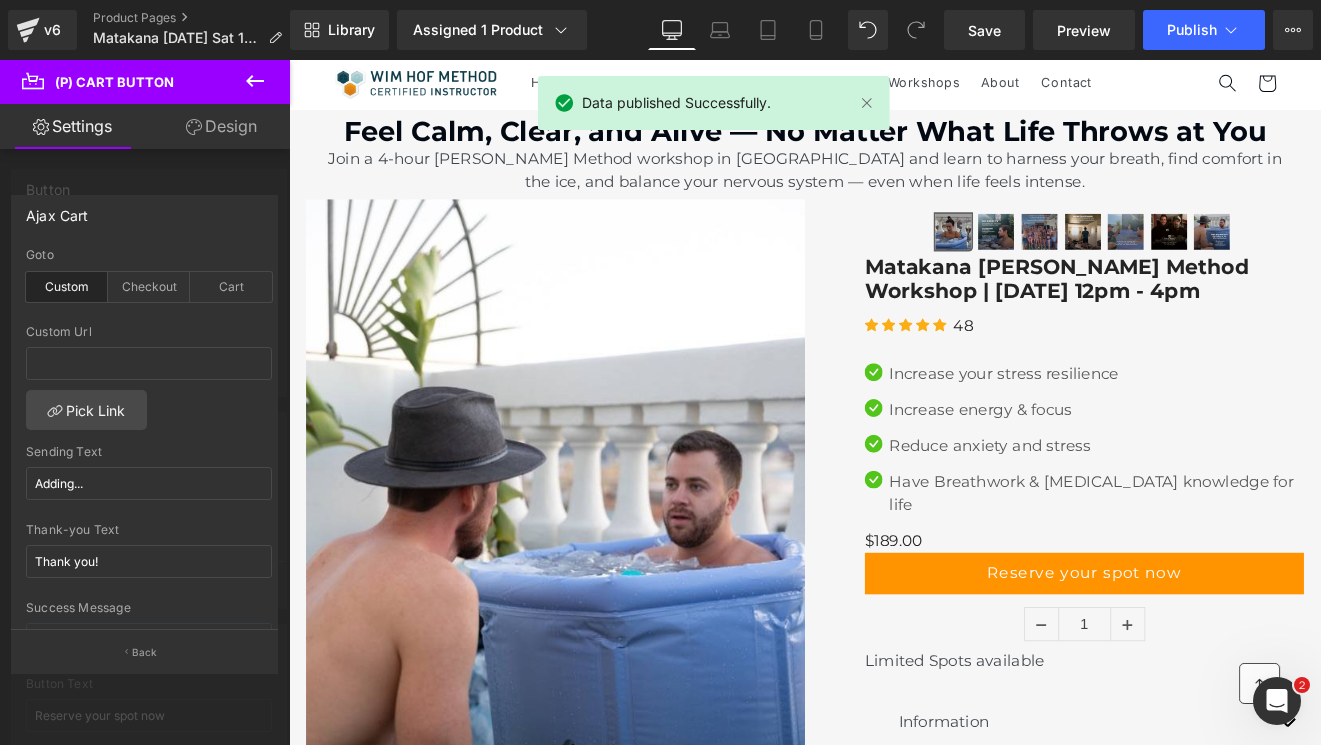 click 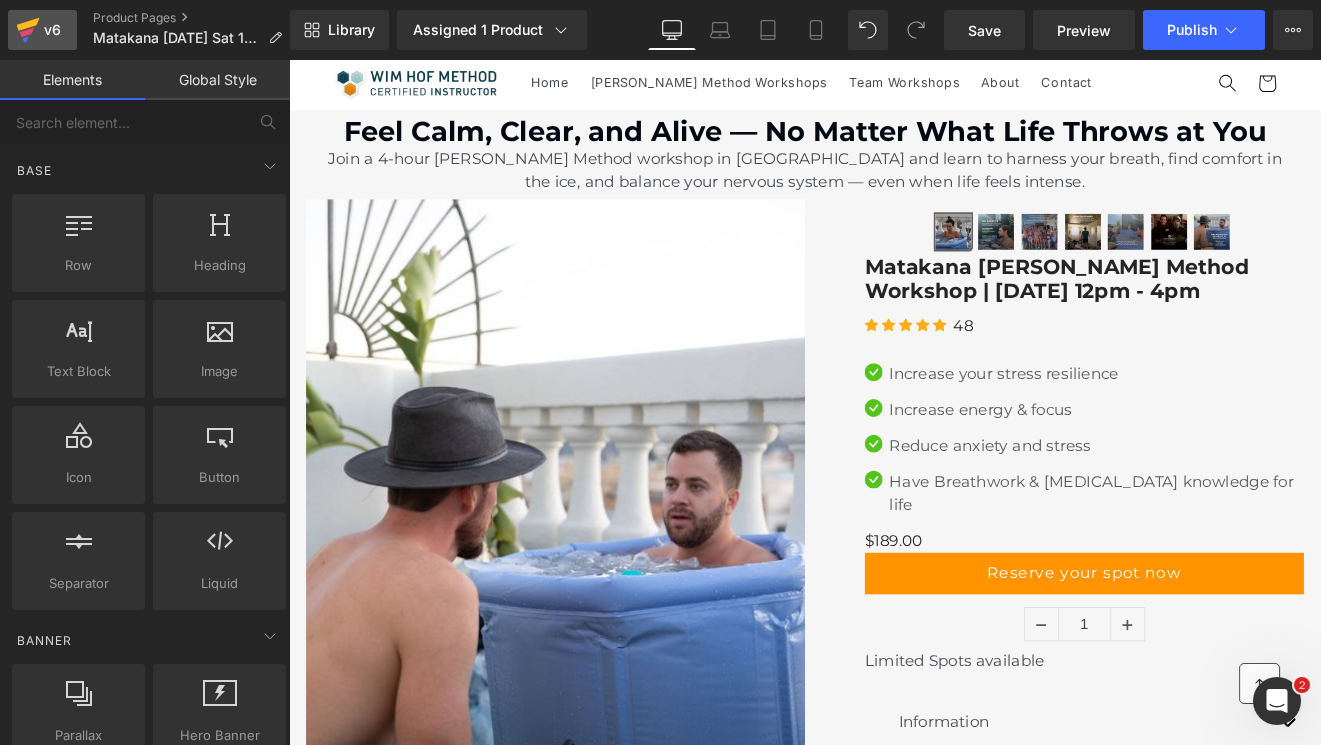 click on "v6" at bounding box center [52, 30] 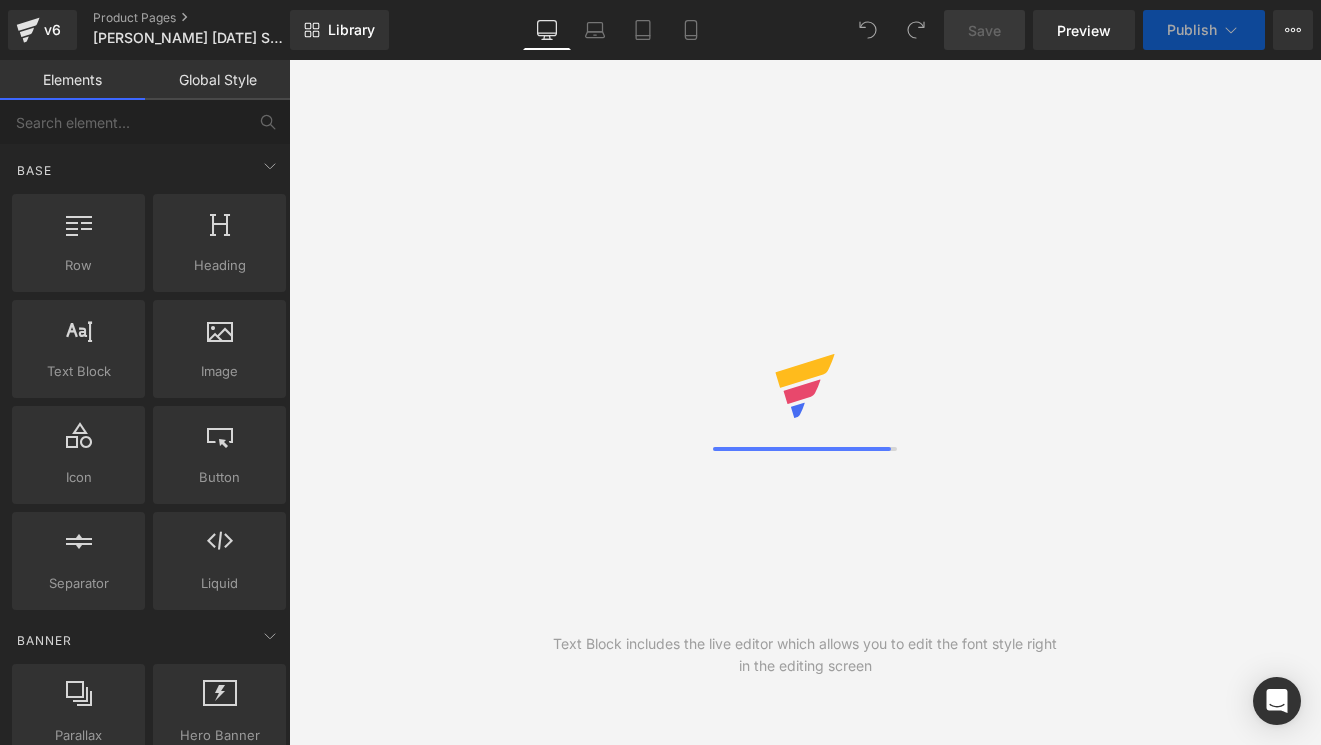scroll, scrollTop: 0, scrollLeft: 0, axis: both 